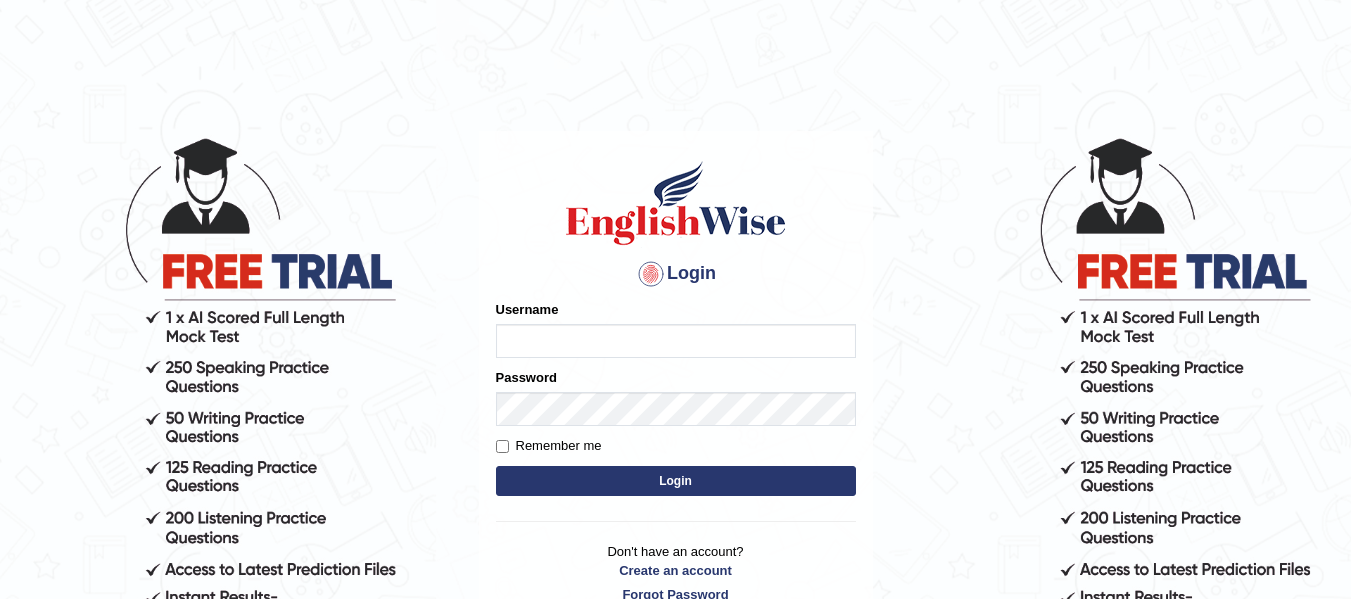 scroll, scrollTop: 0, scrollLeft: 0, axis: both 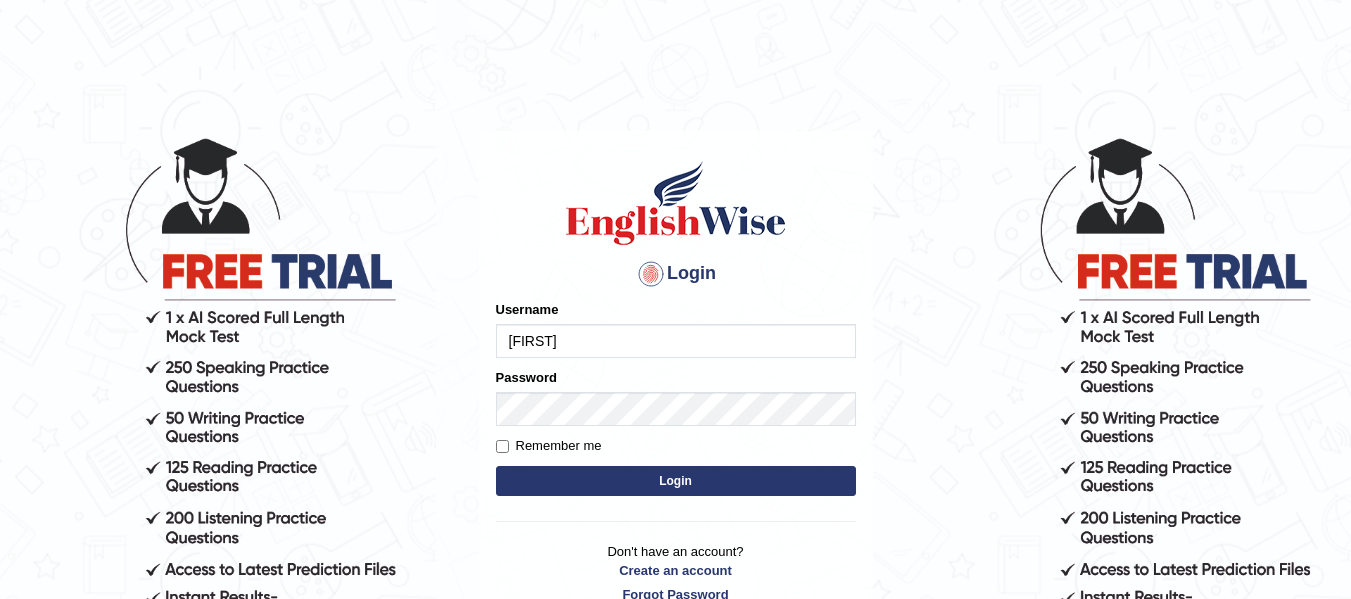 click on "Login" at bounding box center (676, 481) 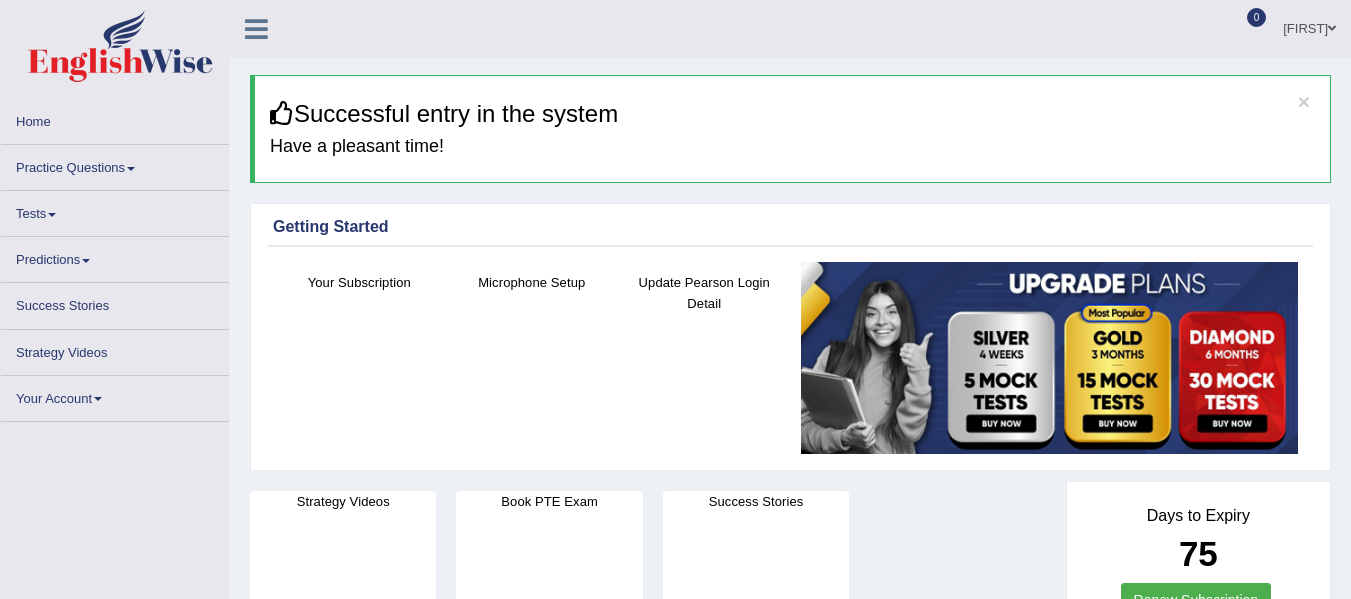 scroll, scrollTop: 0, scrollLeft: 0, axis: both 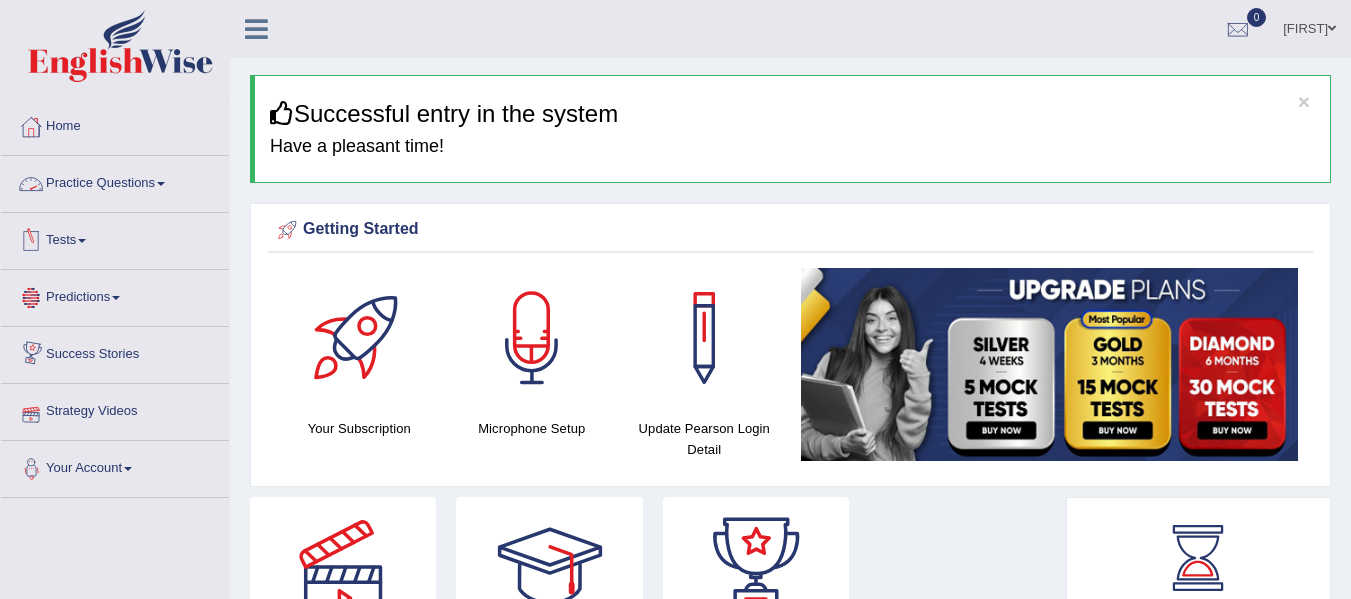 click on "Practice Questions" at bounding box center [115, 181] 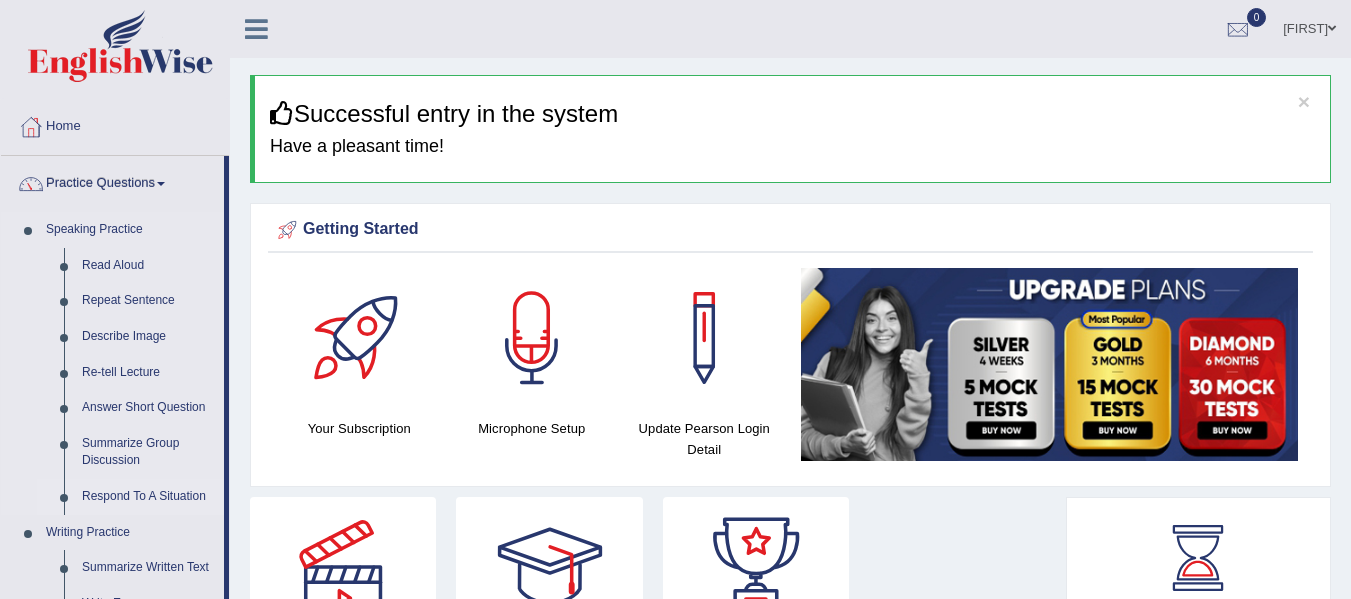 click on "Respond To A Situation" at bounding box center (148, 497) 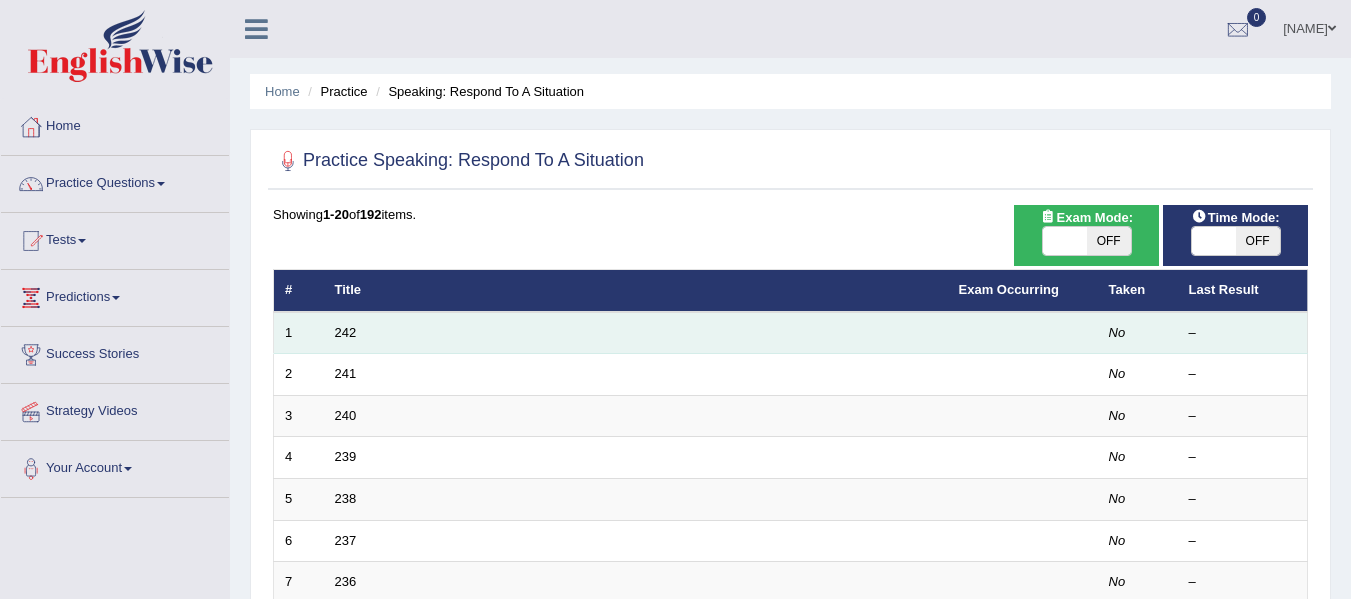 scroll, scrollTop: 0, scrollLeft: 0, axis: both 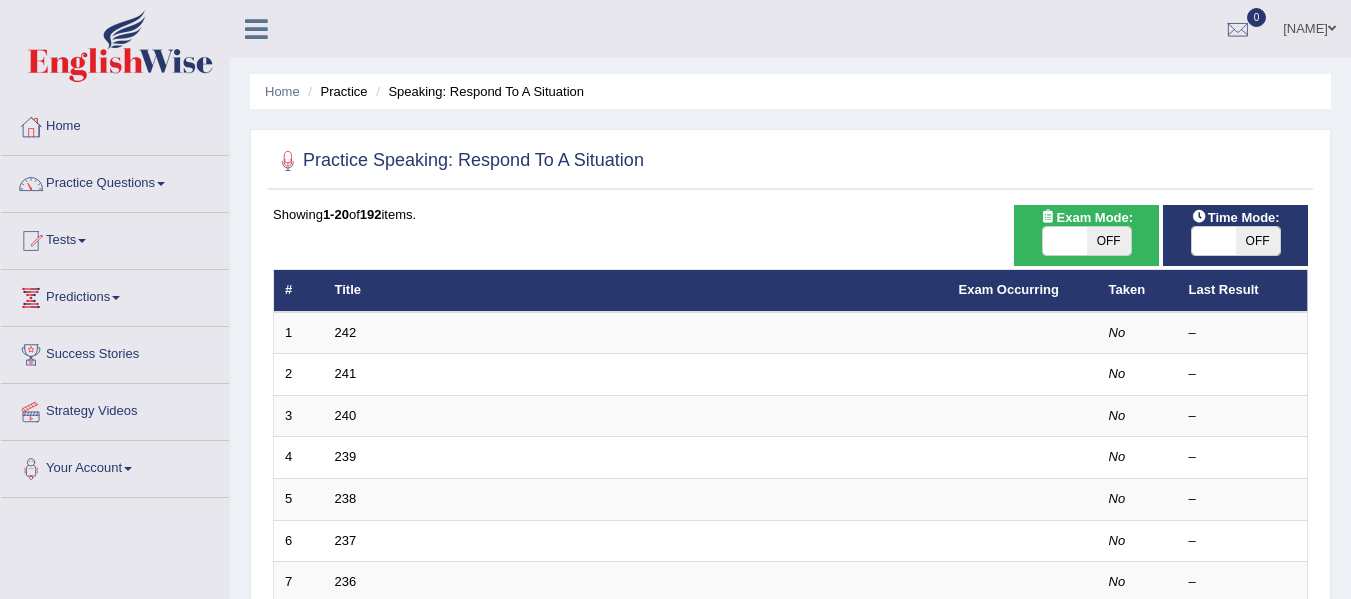 click on "OFF" at bounding box center [1109, 241] 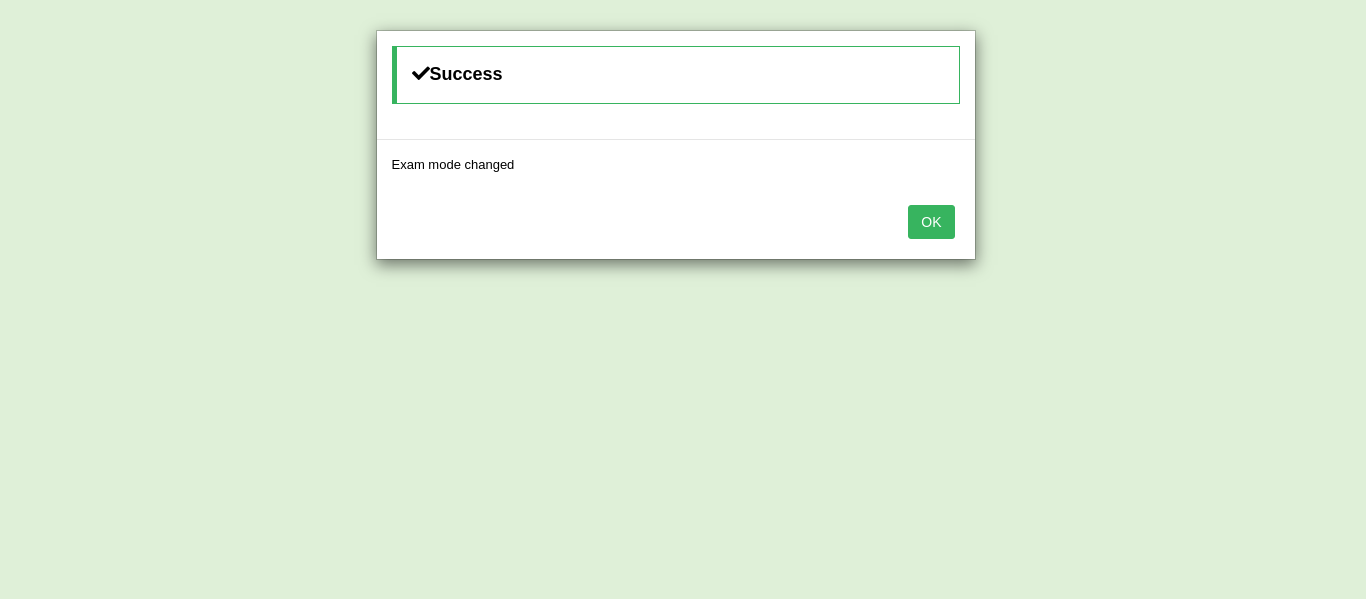click on "OK" at bounding box center (931, 222) 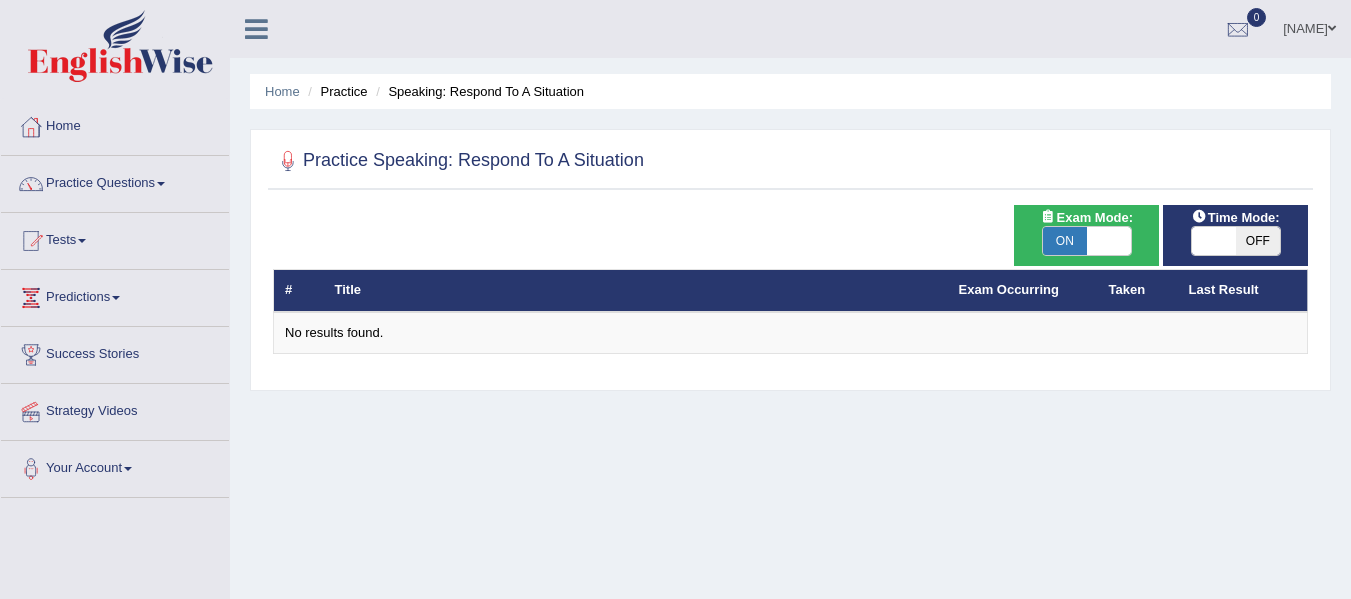scroll, scrollTop: 0, scrollLeft: 0, axis: both 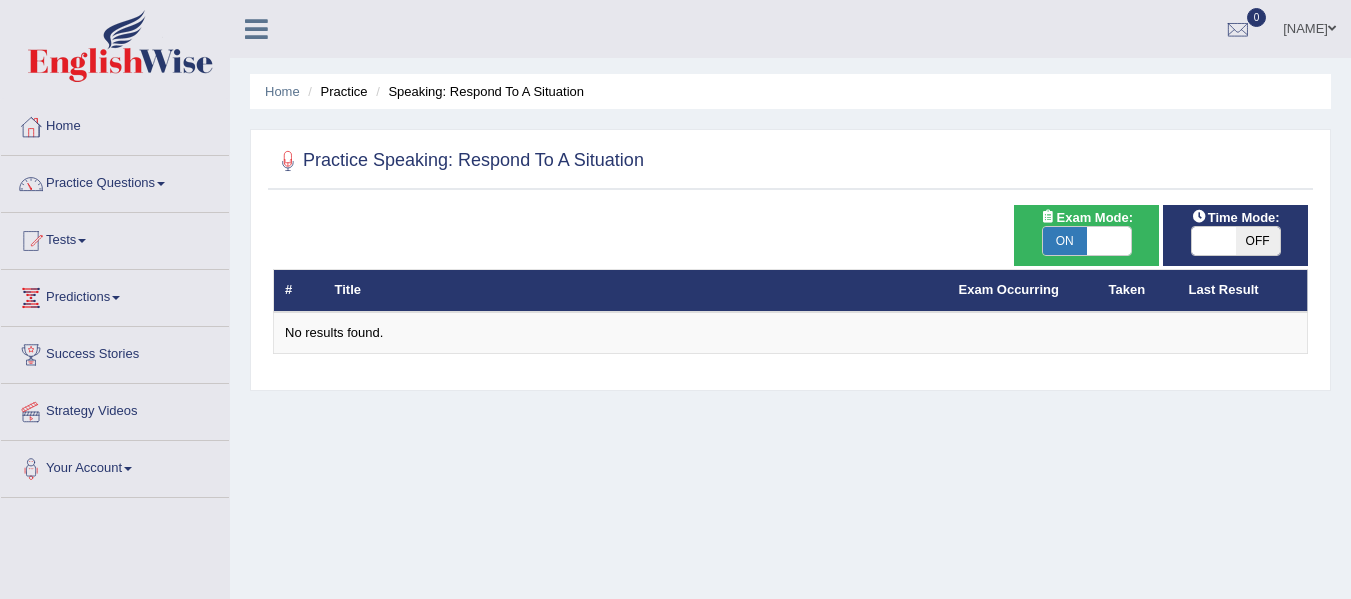click on "ON" at bounding box center [1065, 241] 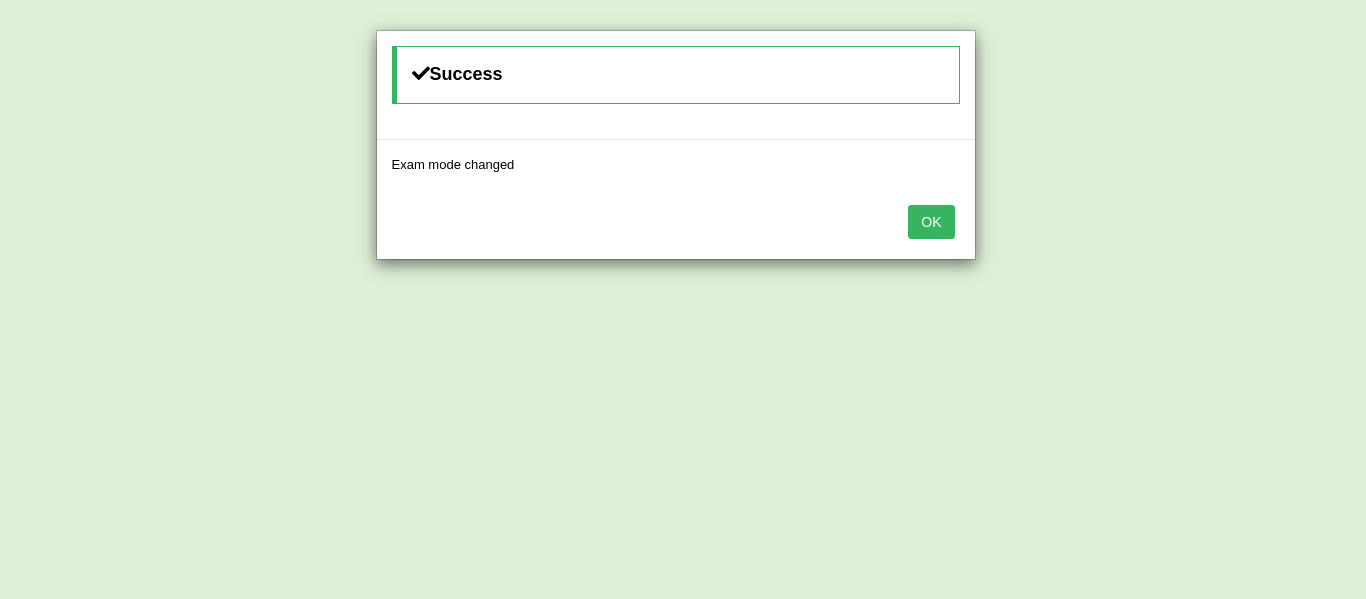 click on "OK" at bounding box center (931, 222) 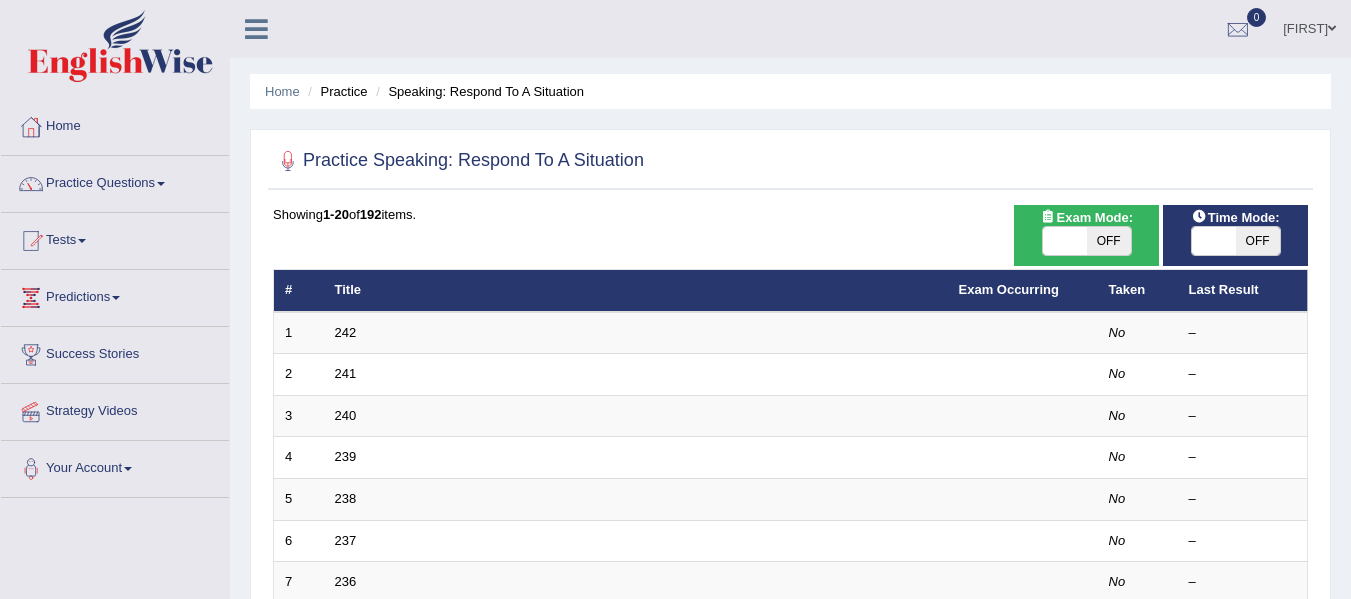 scroll, scrollTop: 0, scrollLeft: 0, axis: both 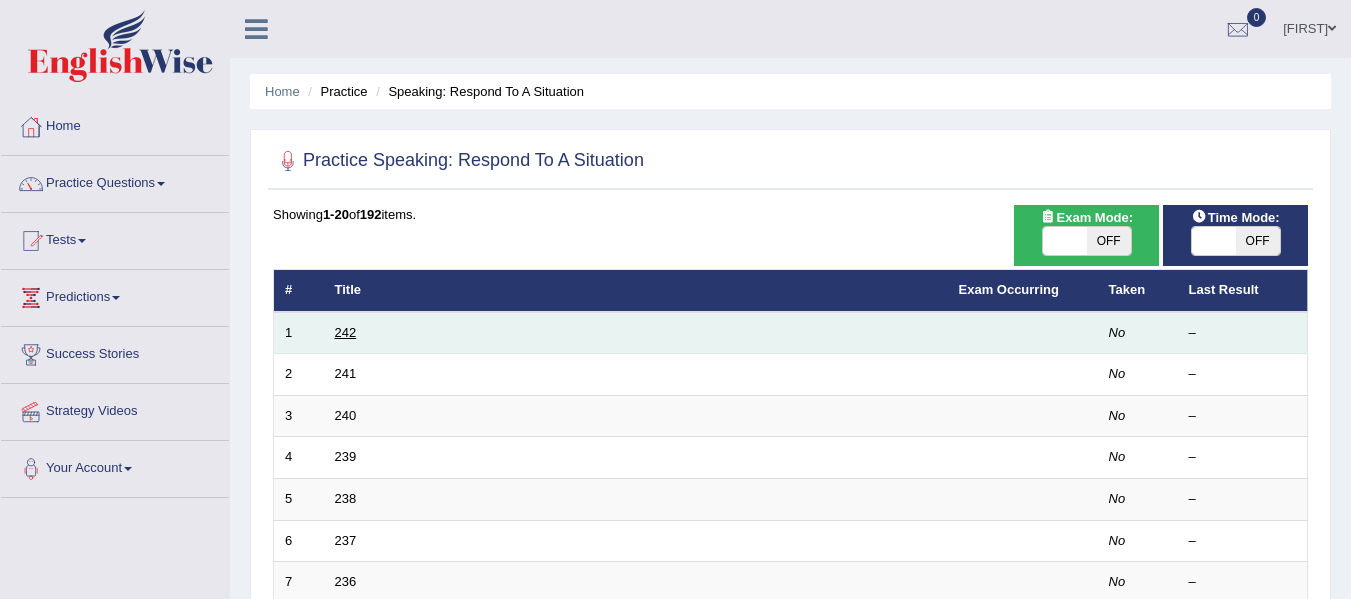 click on "242" at bounding box center [346, 332] 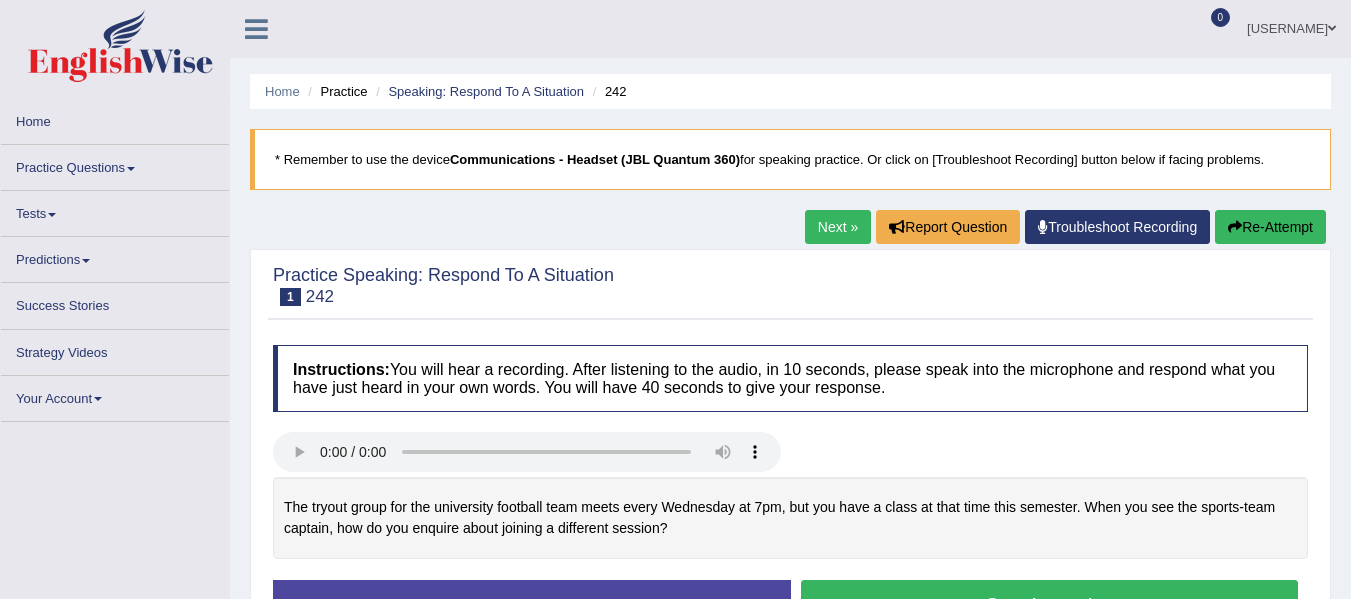 scroll, scrollTop: 0, scrollLeft: 0, axis: both 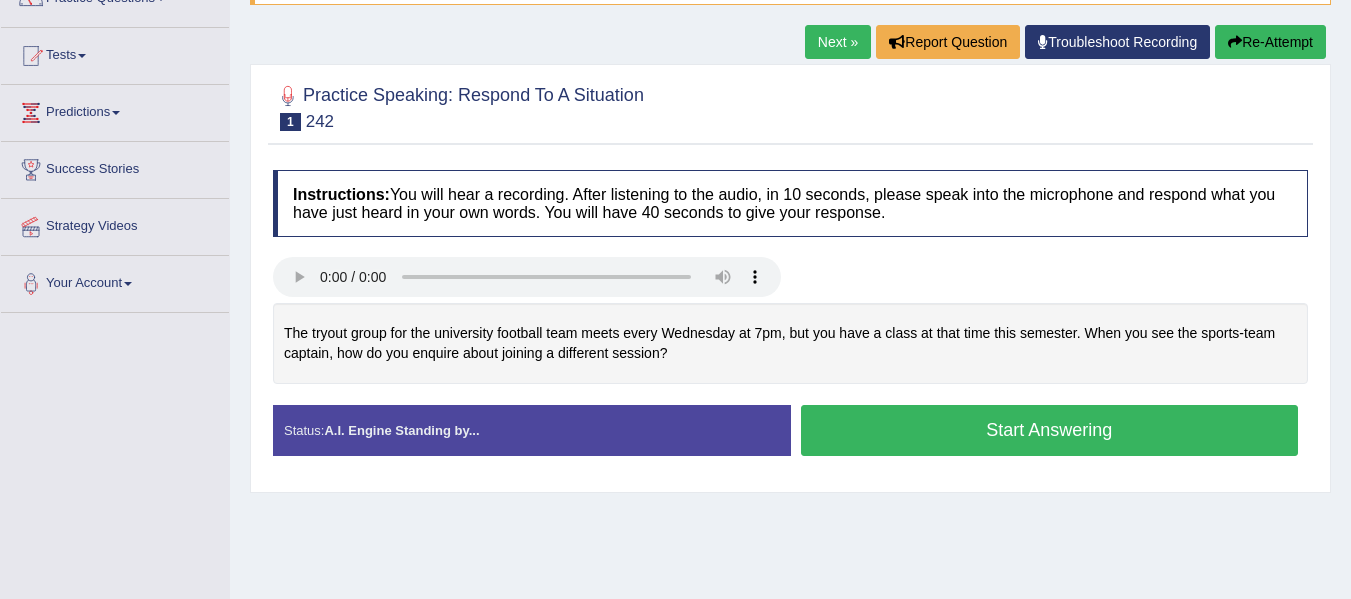 click on "Start Answering" at bounding box center [1050, 430] 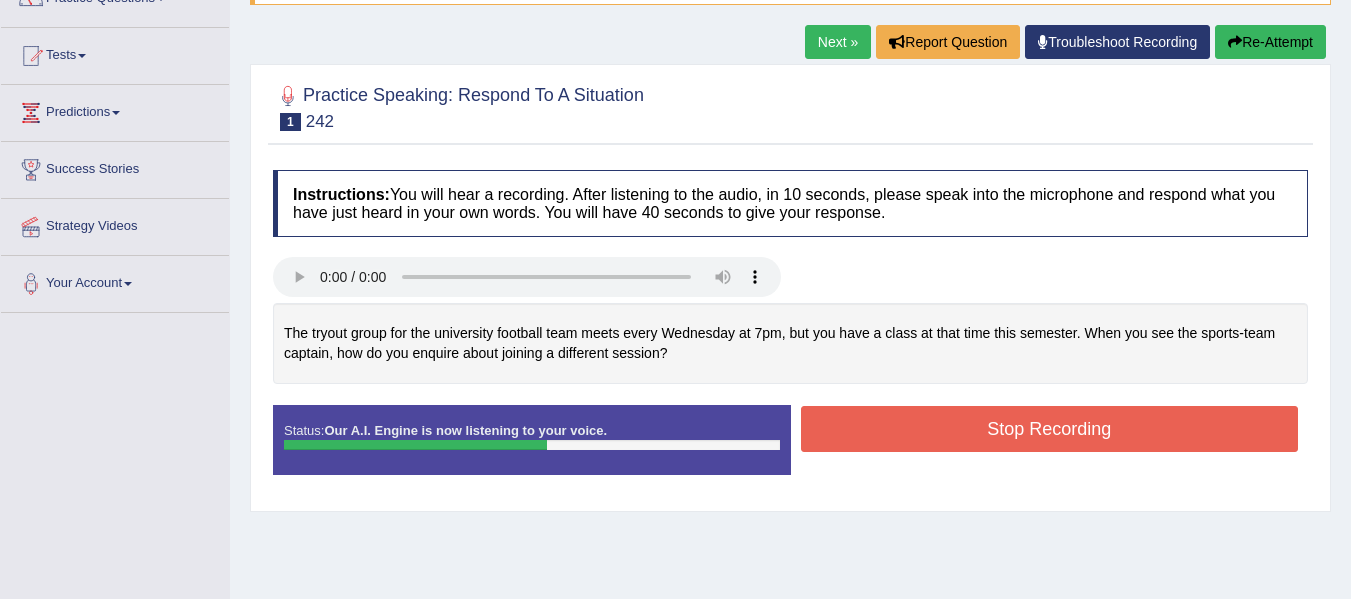 click on "Stop Recording" at bounding box center (1050, 429) 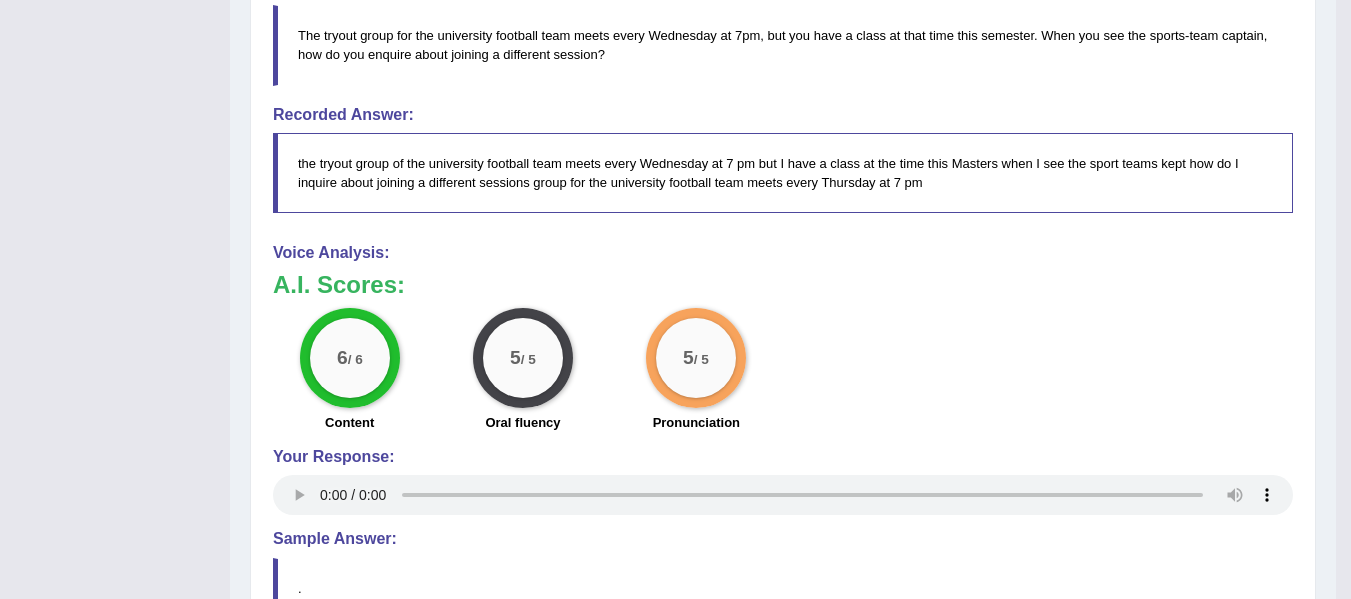 scroll, scrollTop: 619, scrollLeft: 0, axis: vertical 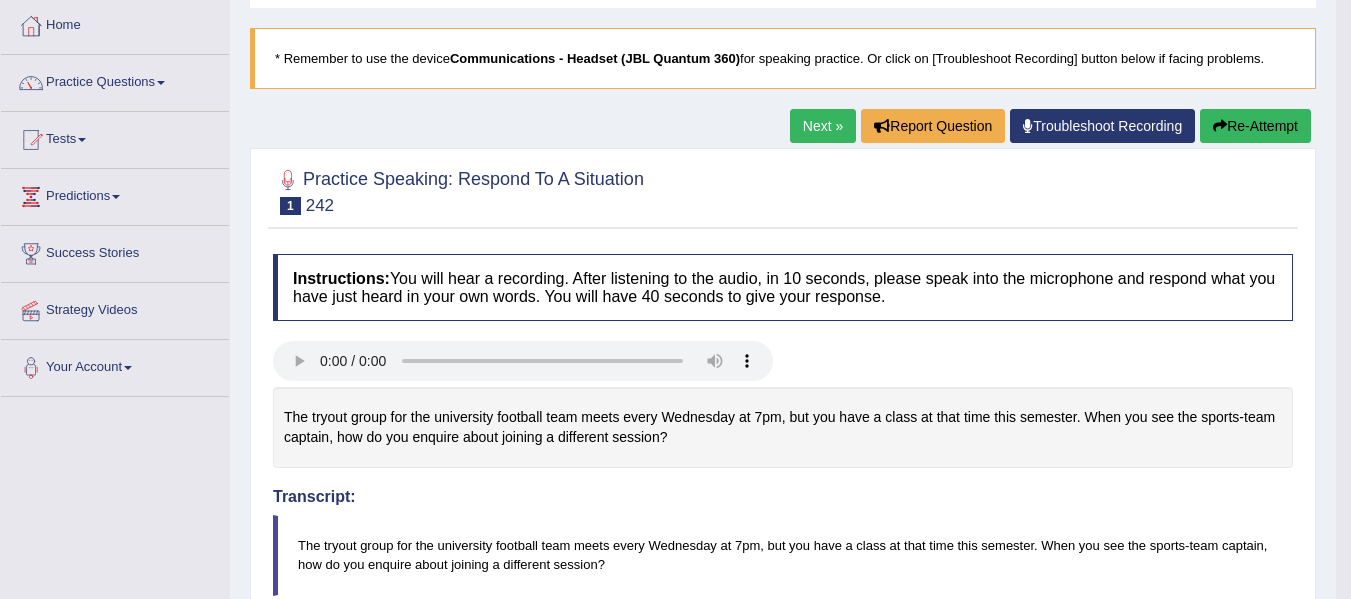 click on "Next »" at bounding box center (823, 126) 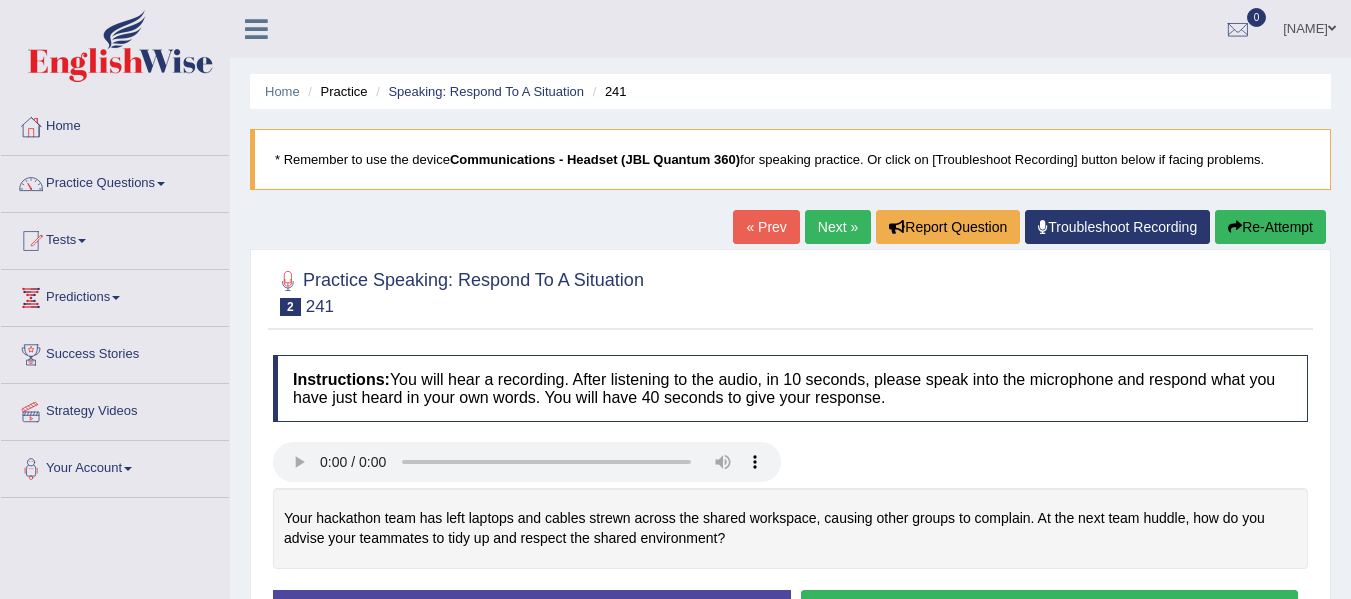 scroll, scrollTop: 0, scrollLeft: 0, axis: both 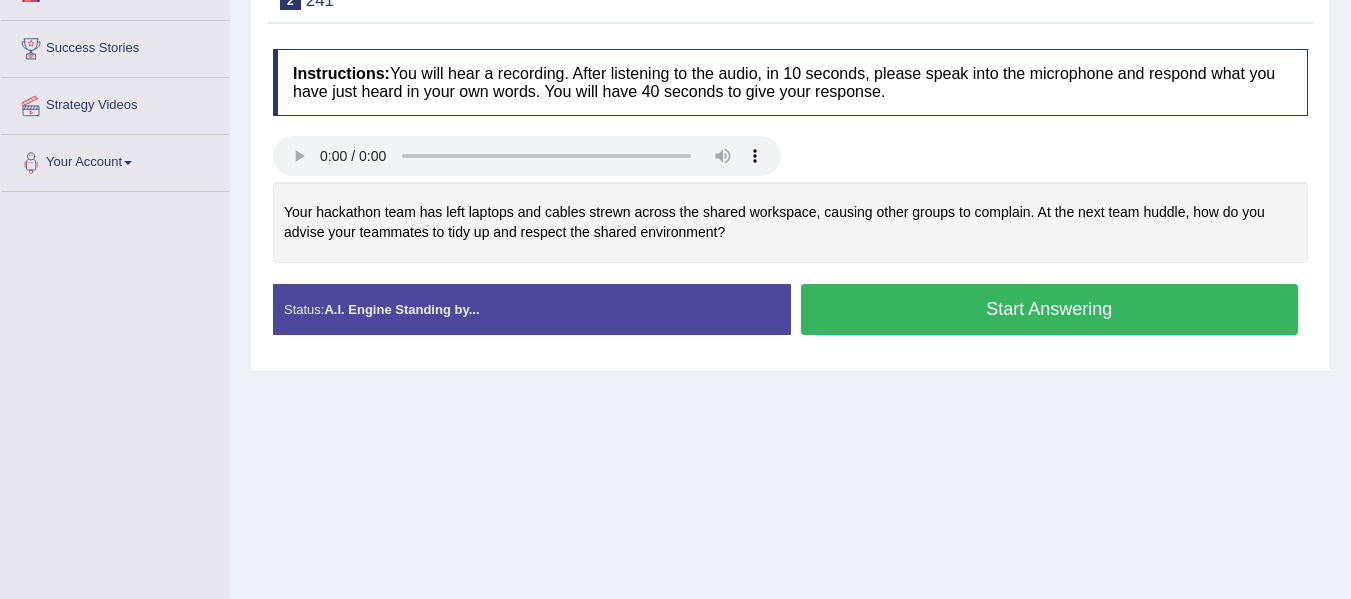 click on "Start Answering" at bounding box center (1050, 309) 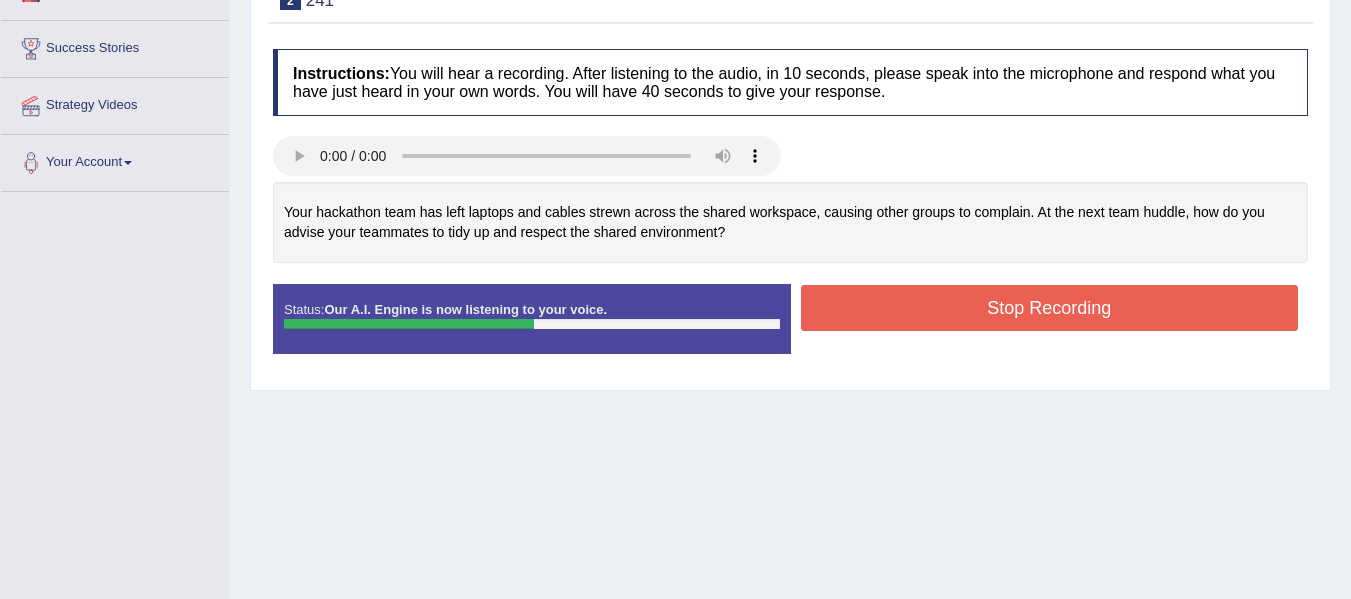click on "Stop Recording" at bounding box center [1050, 308] 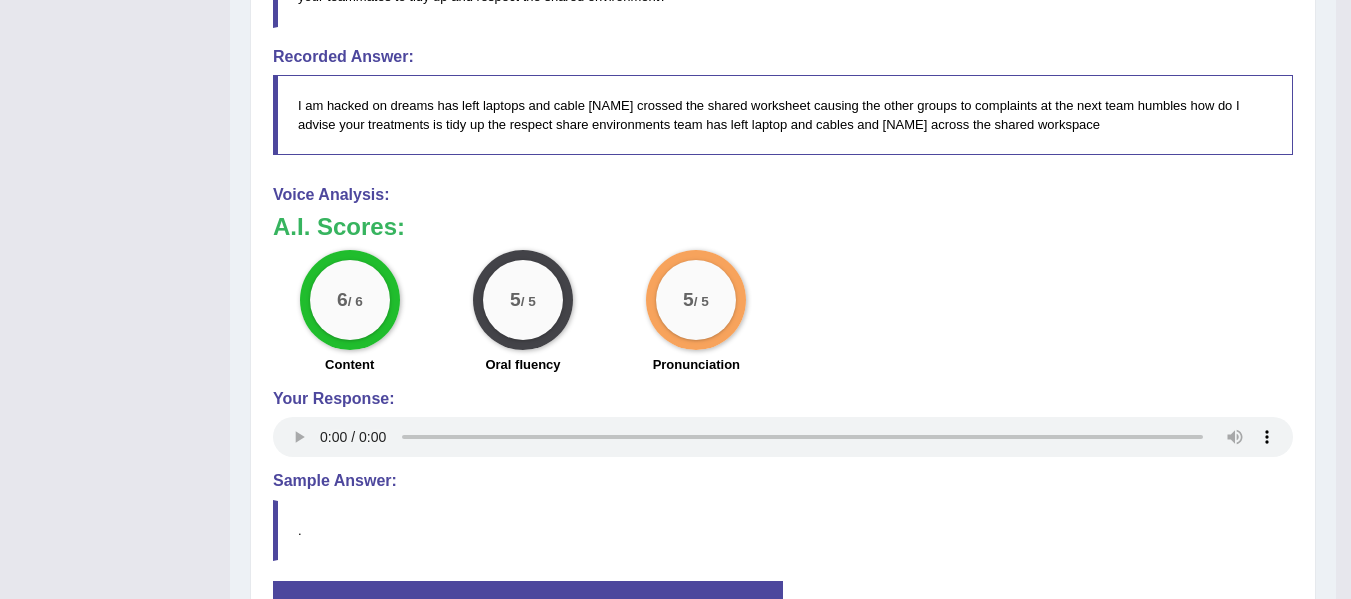 scroll, scrollTop: 684, scrollLeft: 0, axis: vertical 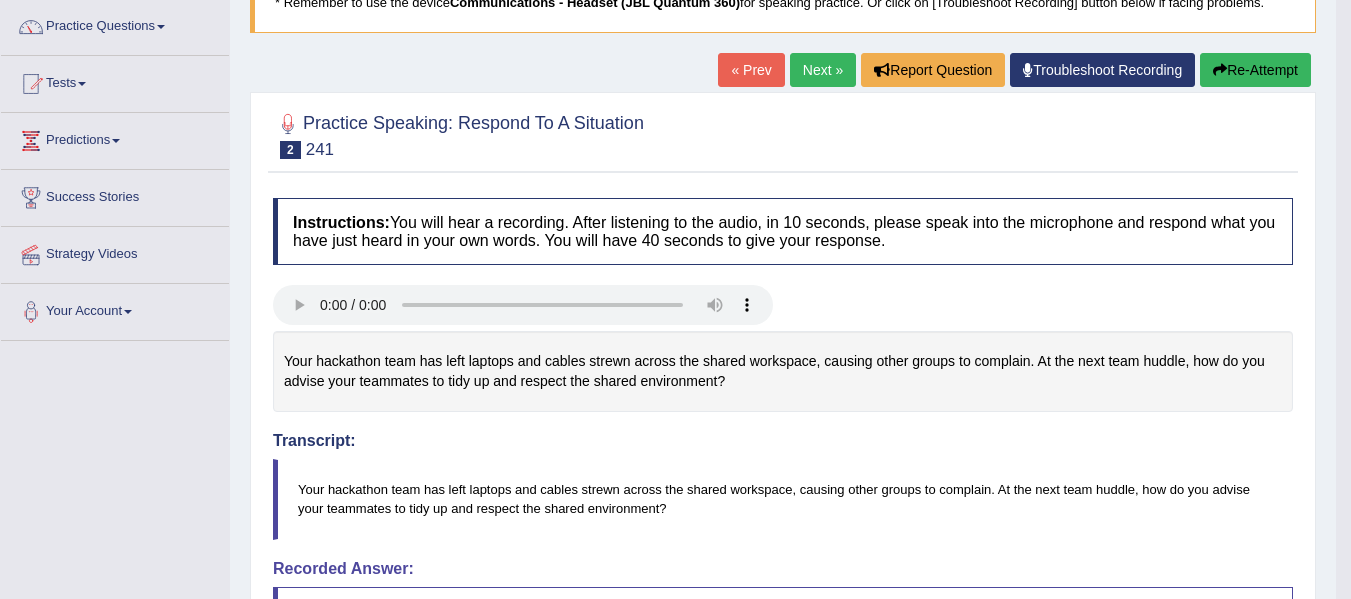 click on "Next »" at bounding box center (823, 70) 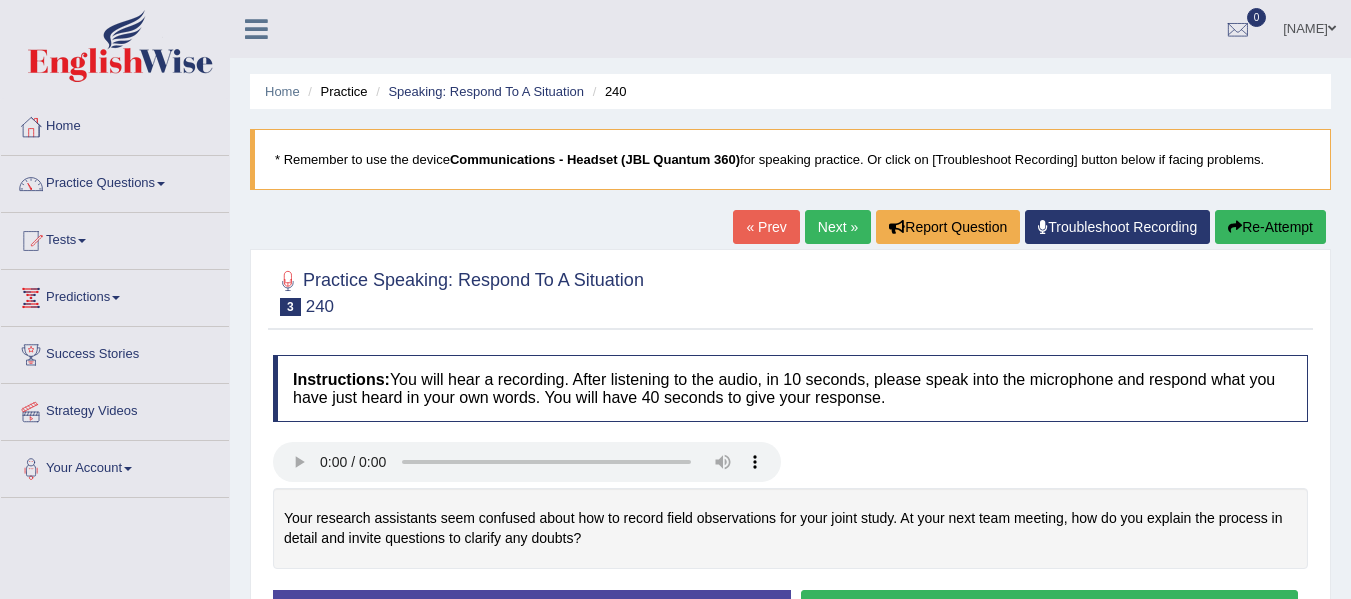 scroll, scrollTop: 0, scrollLeft: 0, axis: both 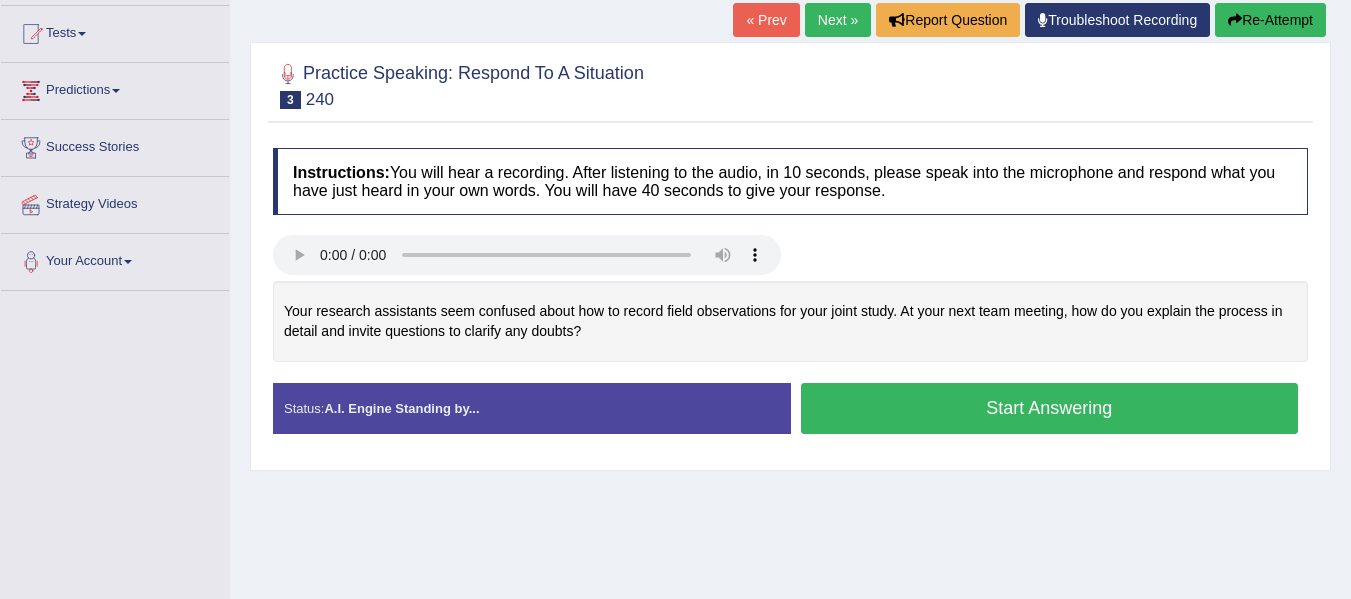 click on "Start Answering" at bounding box center [1050, 408] 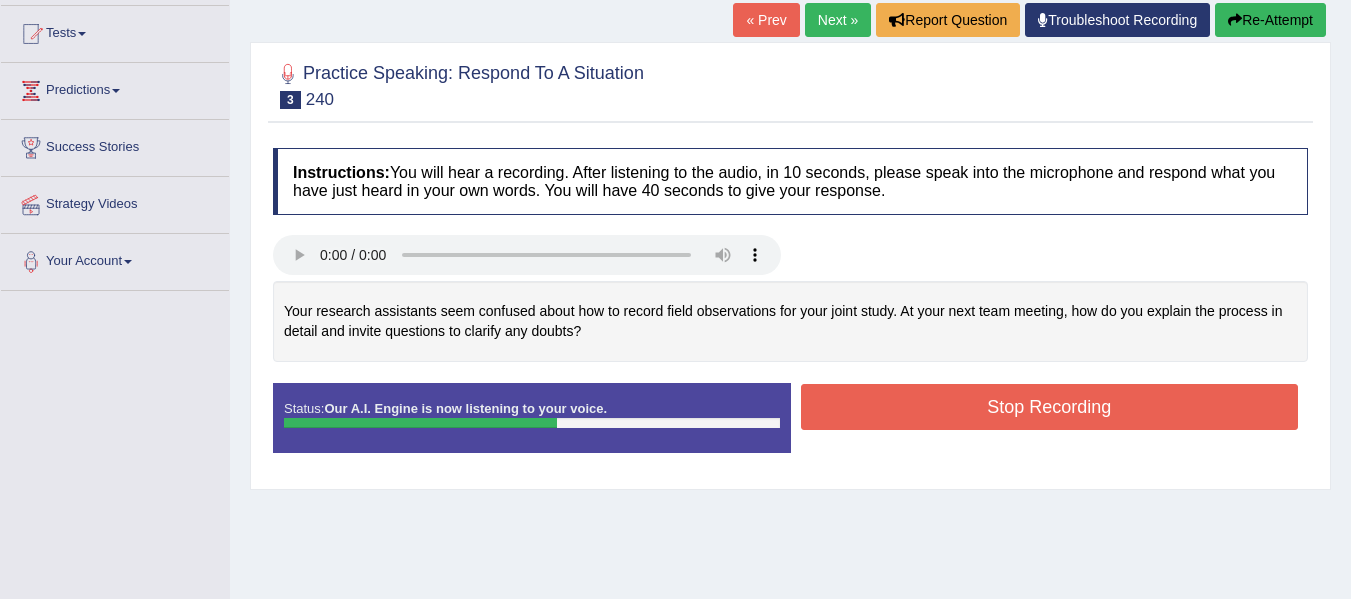 click on "Stop Recording" at bounding box center [1050, 407] 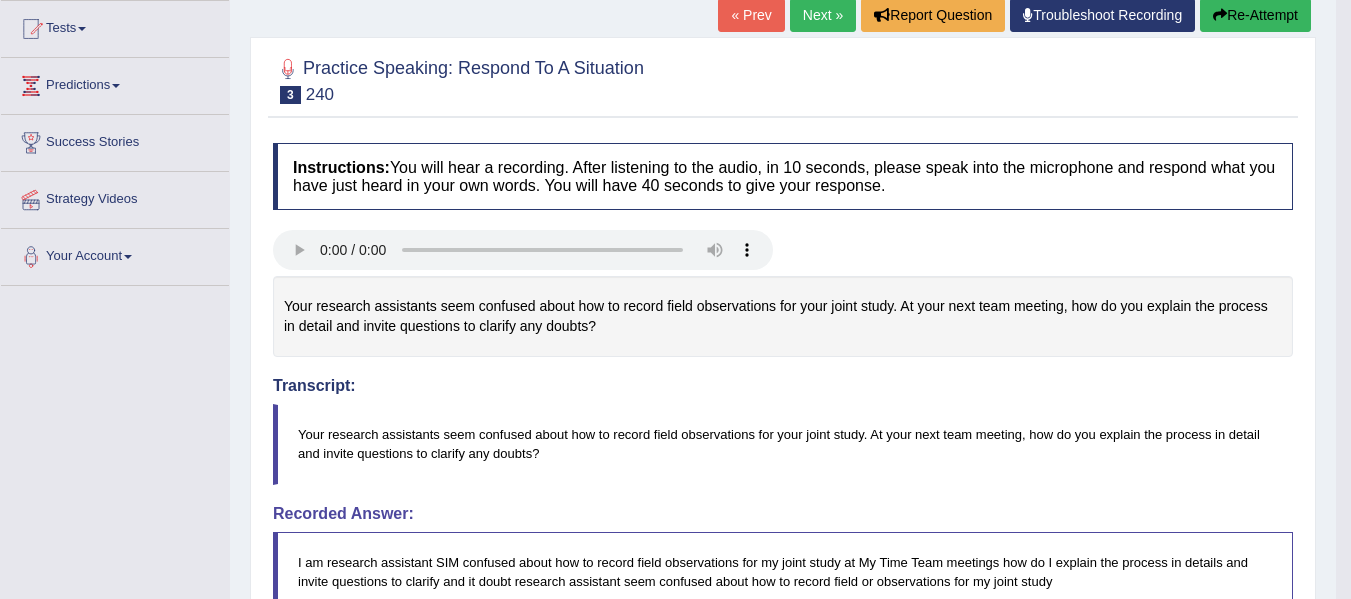 scroll, scrollTop: 192, scrollLeft: 0, axis: vertical 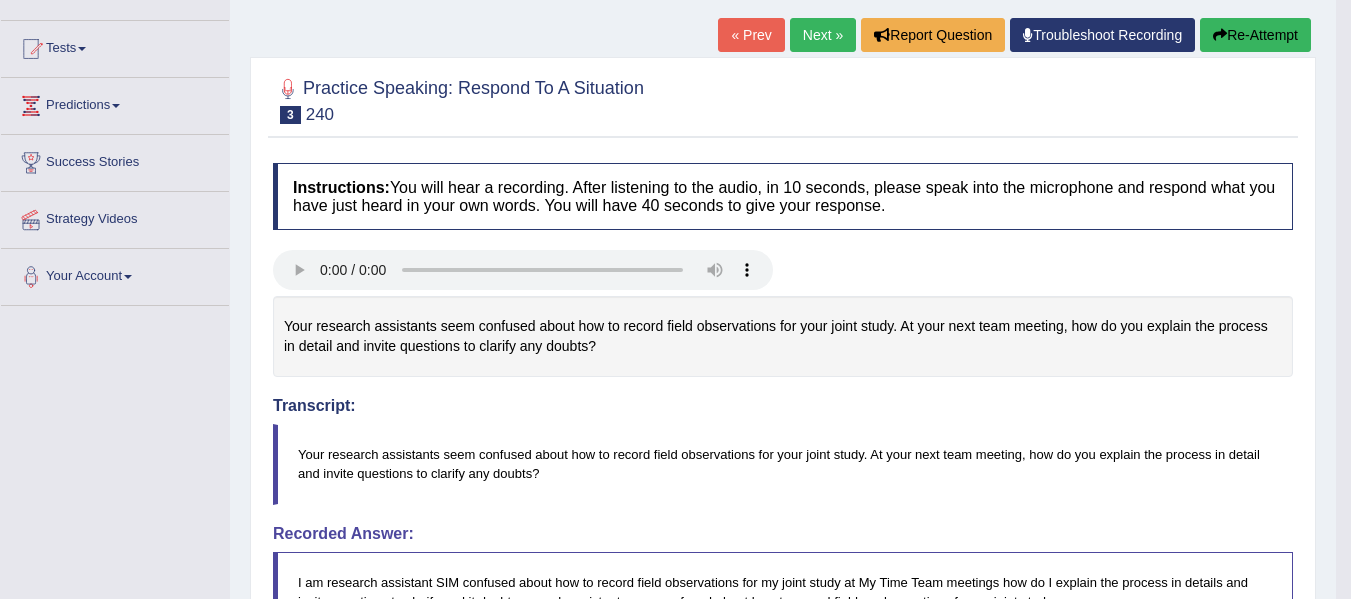 click on "Toggle navigation
Home
Practice Questions   Speaking Practice Read Aloud
Repeat Sentence
Describe Image
Re-tell Lecture
Answer Short Question
Summarize Group Discussion
Respond To A Situation
Writing Practice  Summarize Written Text
Write Essay
Reading Practice  Reading & Writing: Fill In The Blanks
Choose Multiple Answers
Re-order Paragraphs
Fill In The Blanks
Choose Single Answer
Listening Practice  Summarize Spoken Text
Highlight Incorrect Words
Highlight Correct Summary
Select Missing Word
Choose Single Answer
Choose Multiple Answers
Fill In The Blanks
Write From Dictation
Pronunciation
Tests  Take Practice Sectional Test" at bounding box center [675, 107] 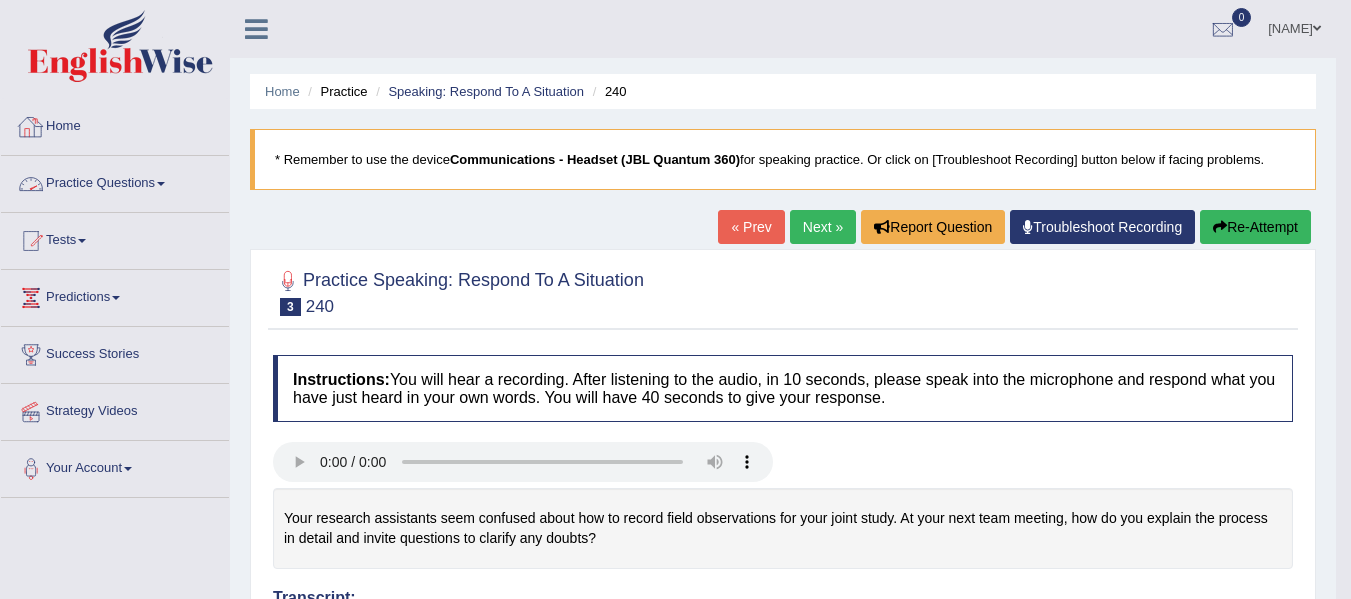 click on "Practice Questions" at bounding box center [115, 181] 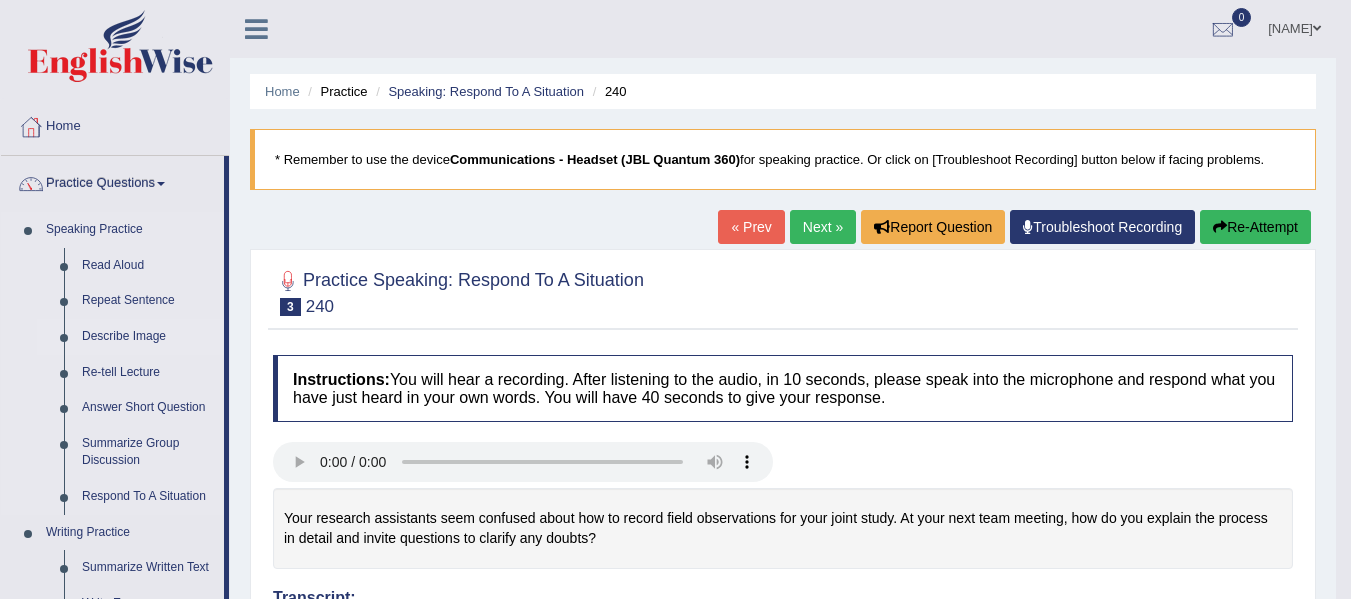click on "Describe Image" at bounding box center [148, 337] 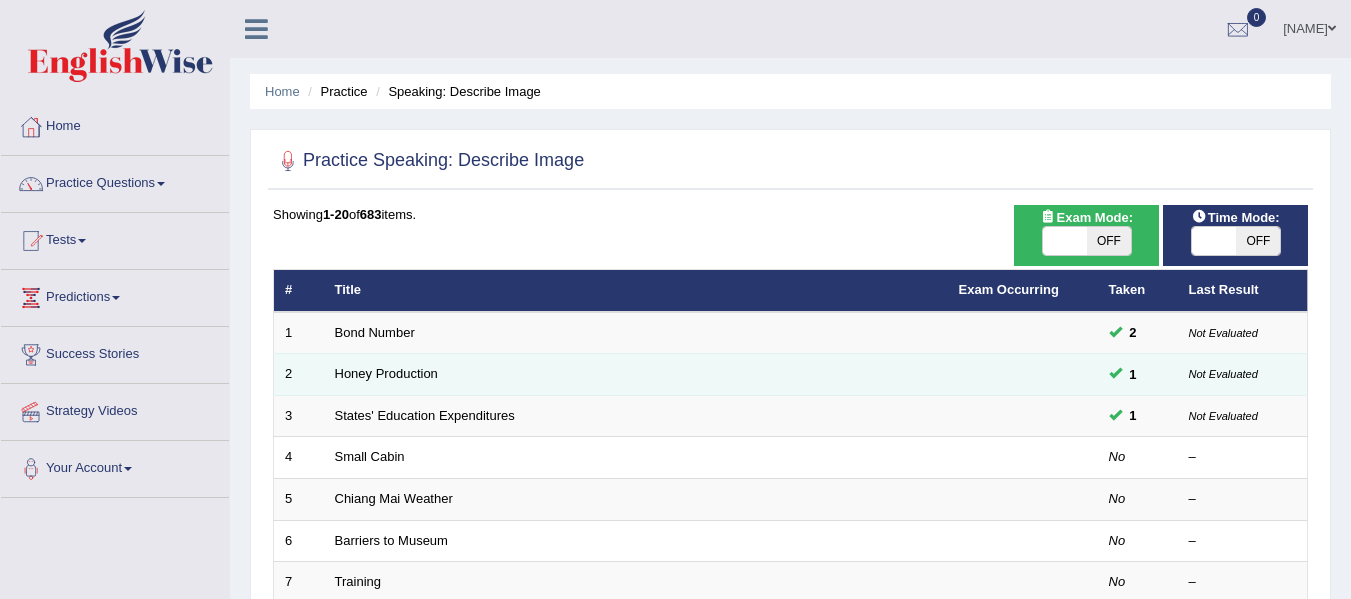 scroll, scrollTop: 0, scrollLeft: 0, axis: both 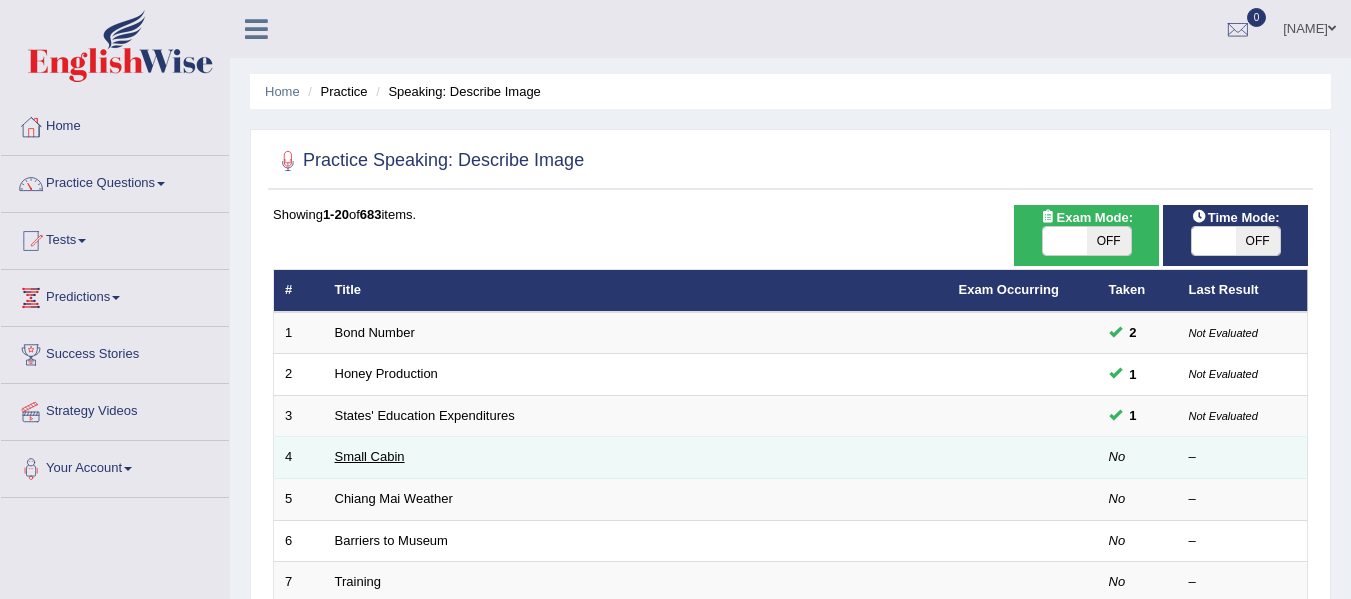 click on "Small Cabin" at bounding box center [370, 456] 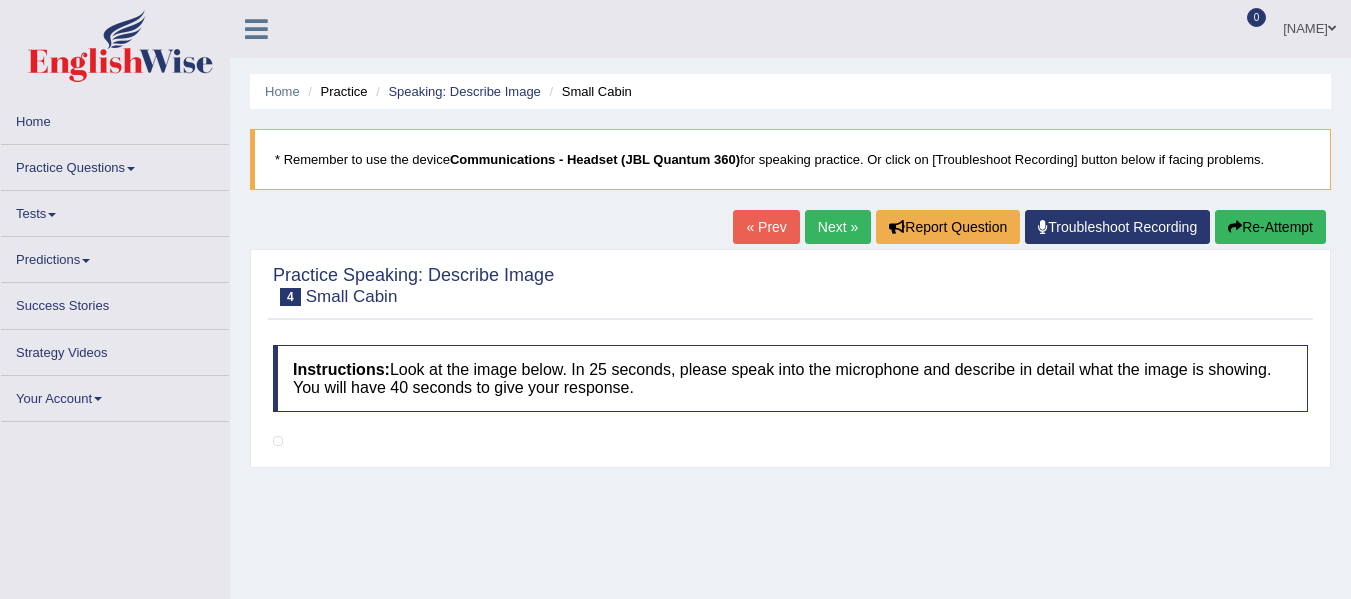 scroll, scrollTop: 0, scrollLeft: 0, axis: both 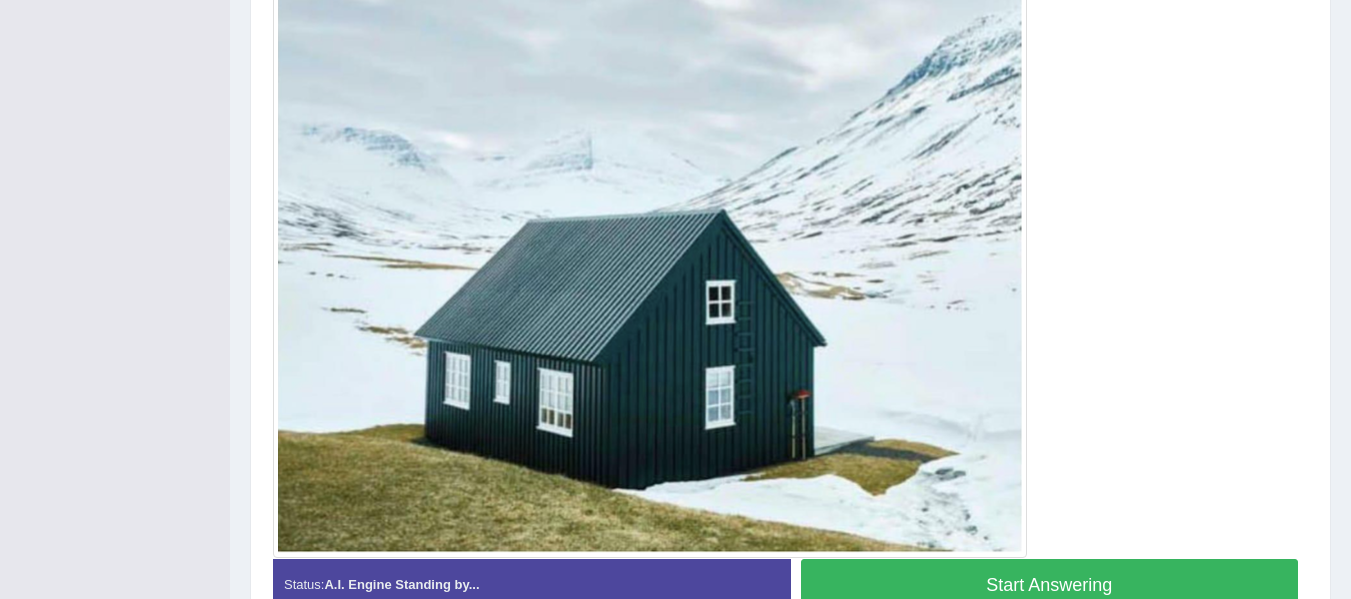 click on "Start Answering" at bounding box center (1050, 584) 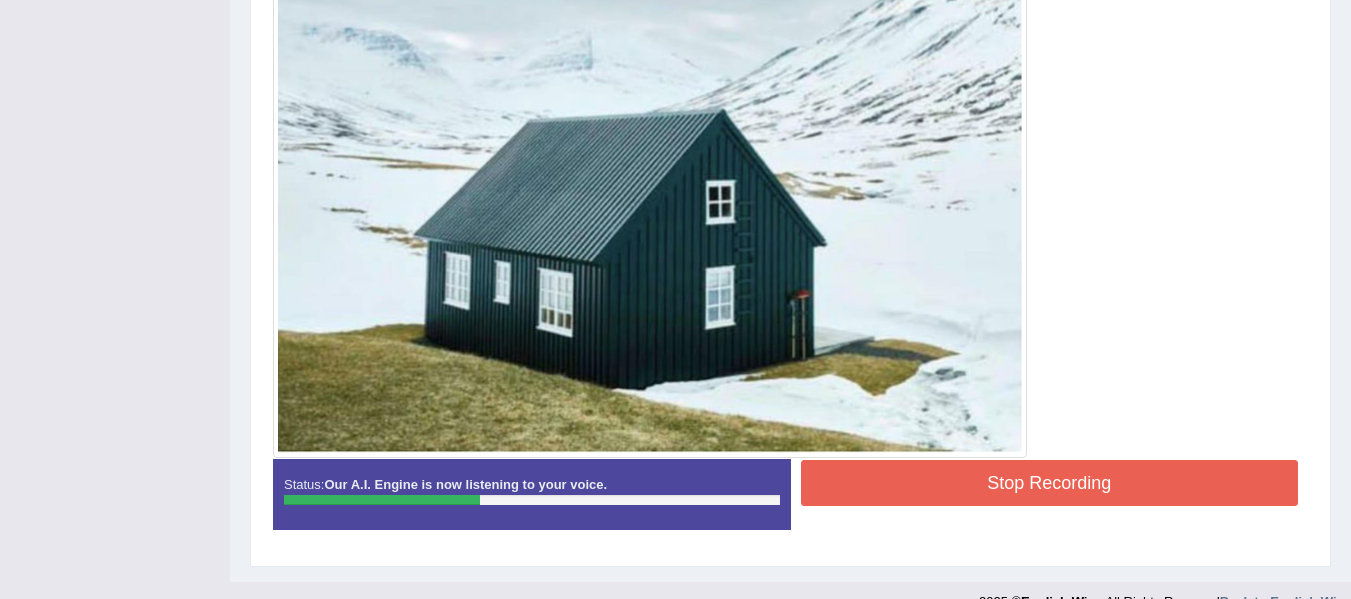 scroll, scrollTop: 650, scrollLeft: 0, axis: vertical 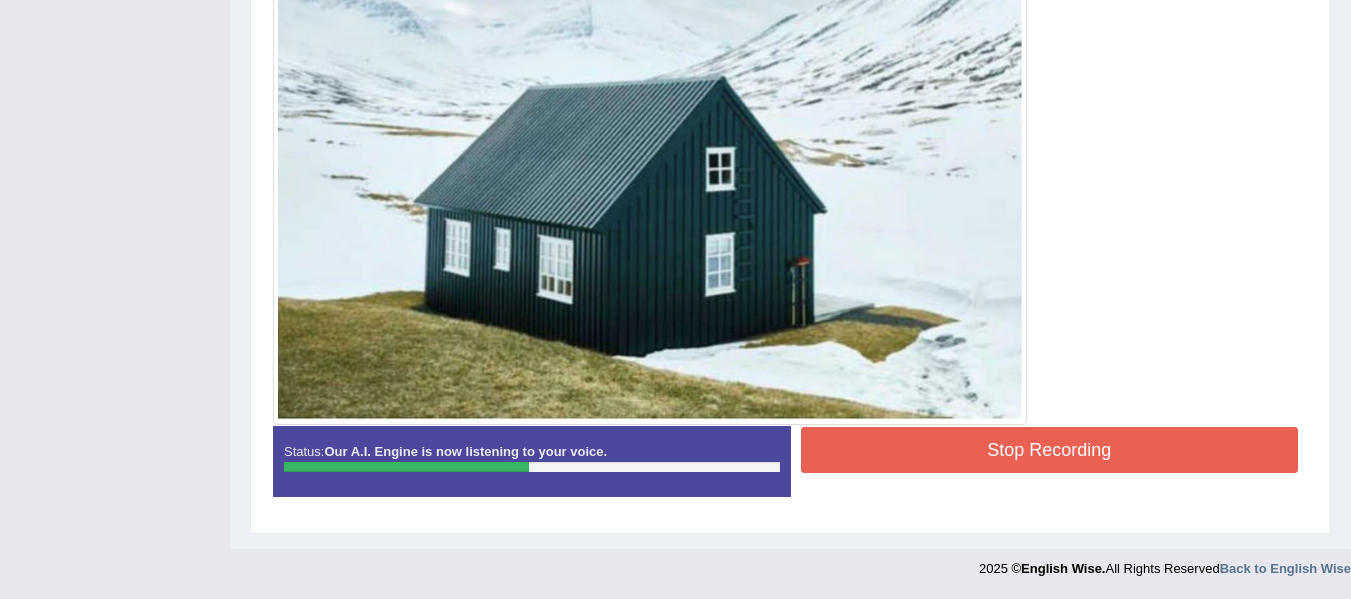 click on "Stop Recording" at bounding box center (1050, 450) 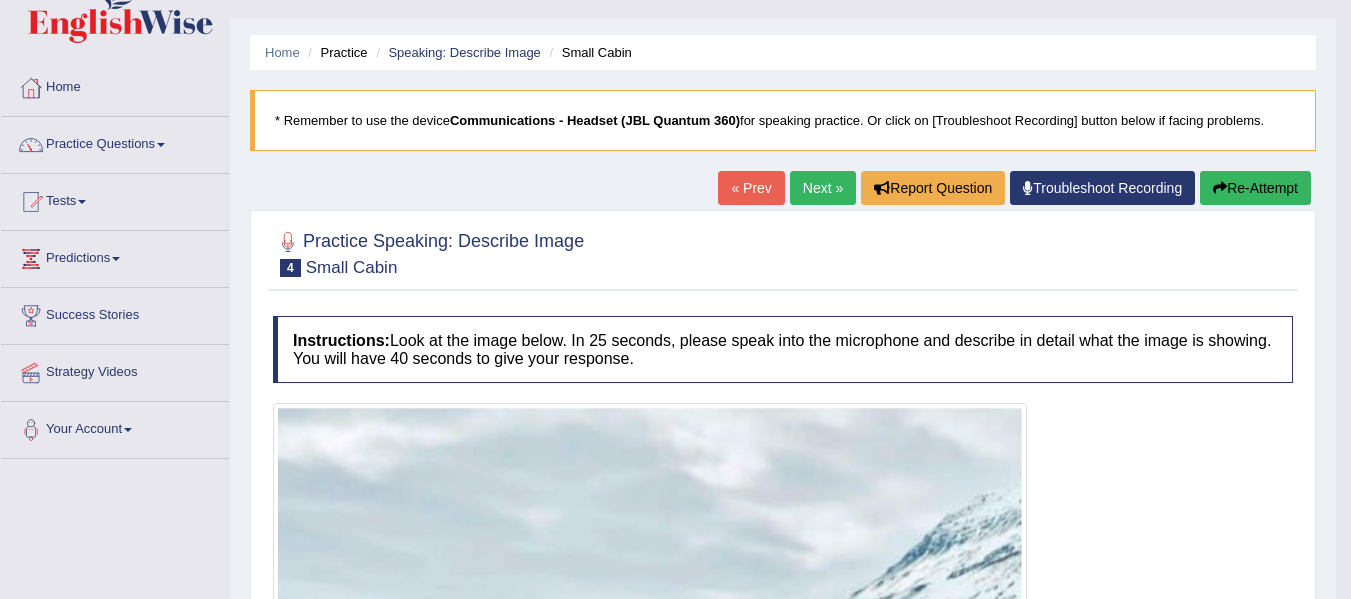 scroll, scrollTop: 0, scrollLeft: 0, axis: both 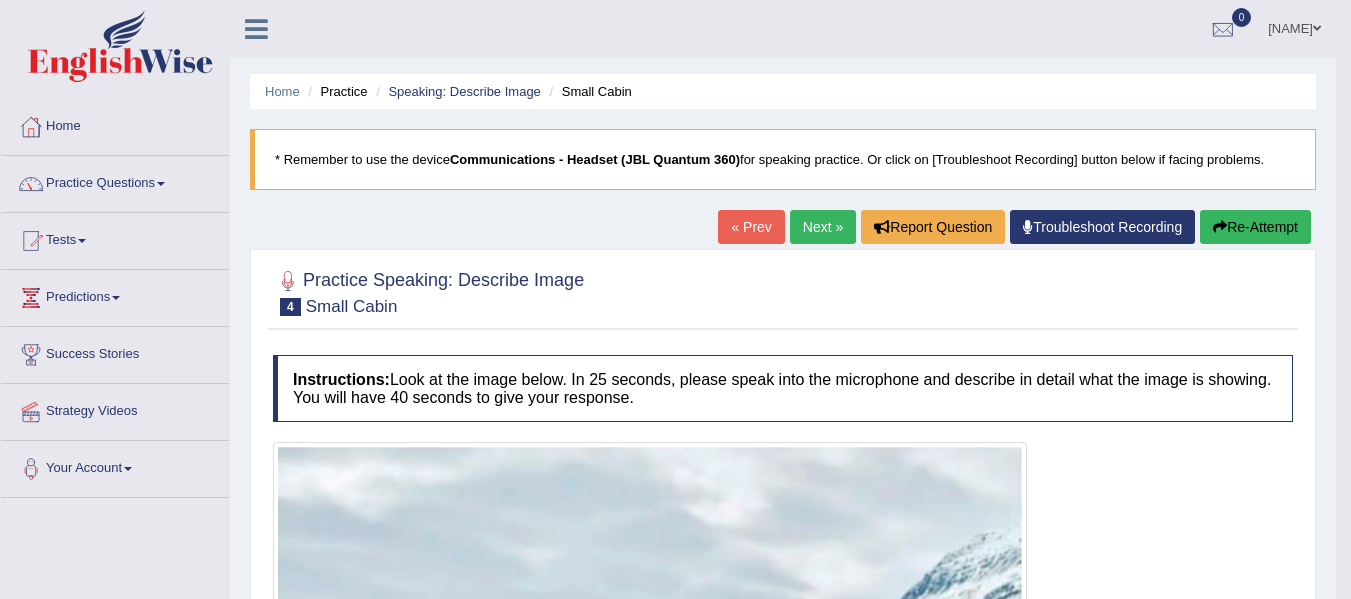 click on "Next »" at bounding box center [823, 227] 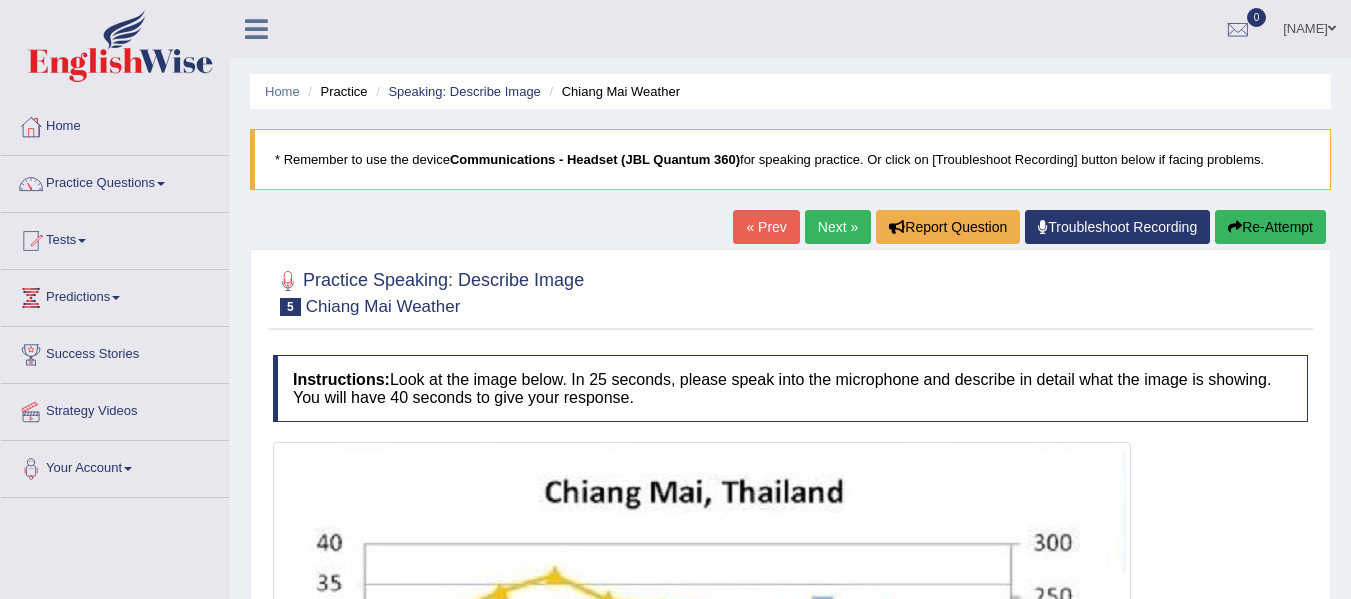 scroll, scrollTop: 0, scrollLeft: 0, axis: both 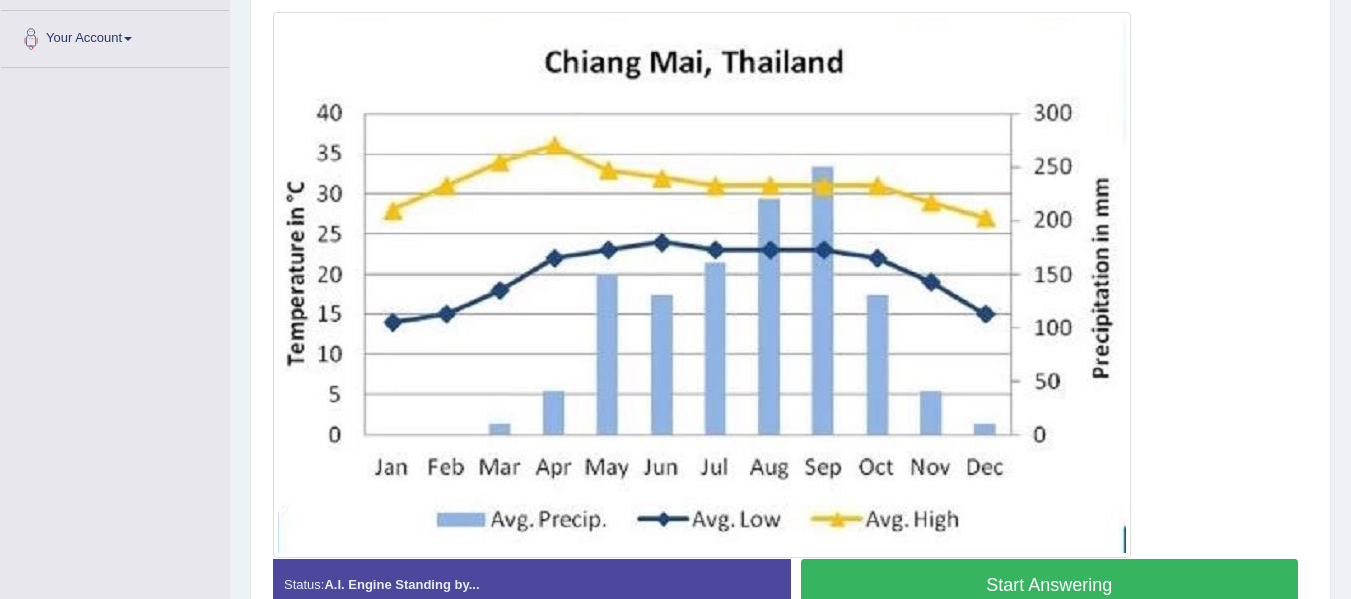click on "Start Answering" at bounding box center [1050, 584] 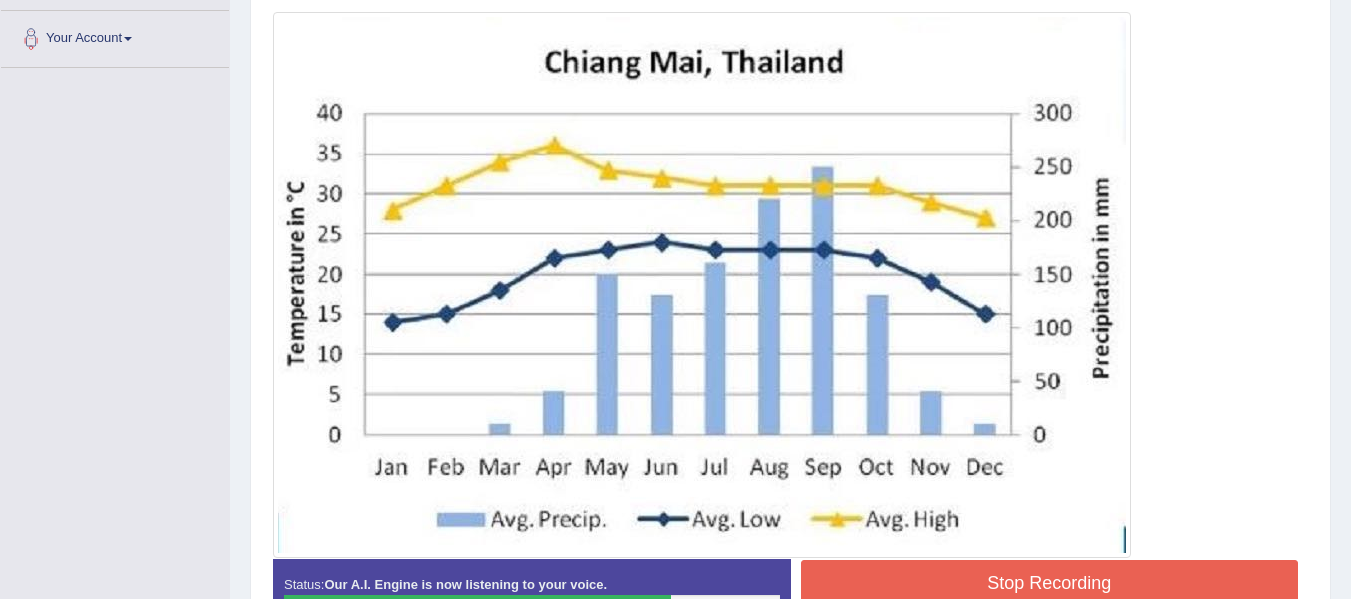 click on "Stop Recording" at bounding box center [1050, 583] 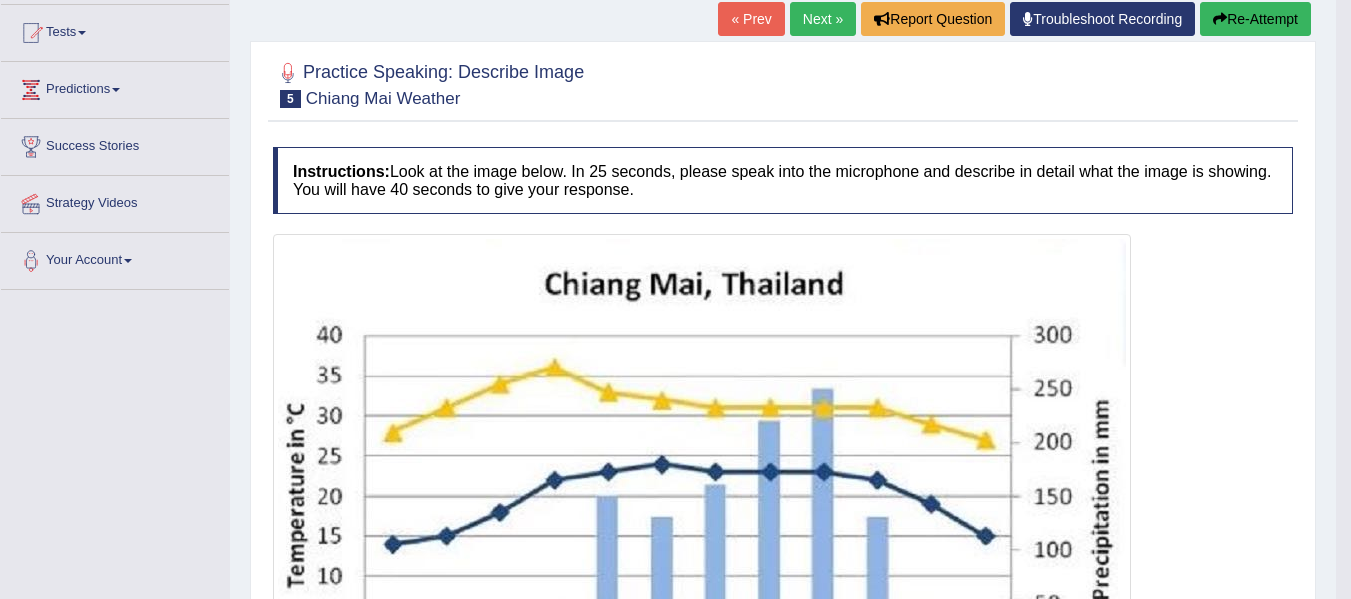 scroll, scrollTop: 0, scrollLeft: 0, axis: both 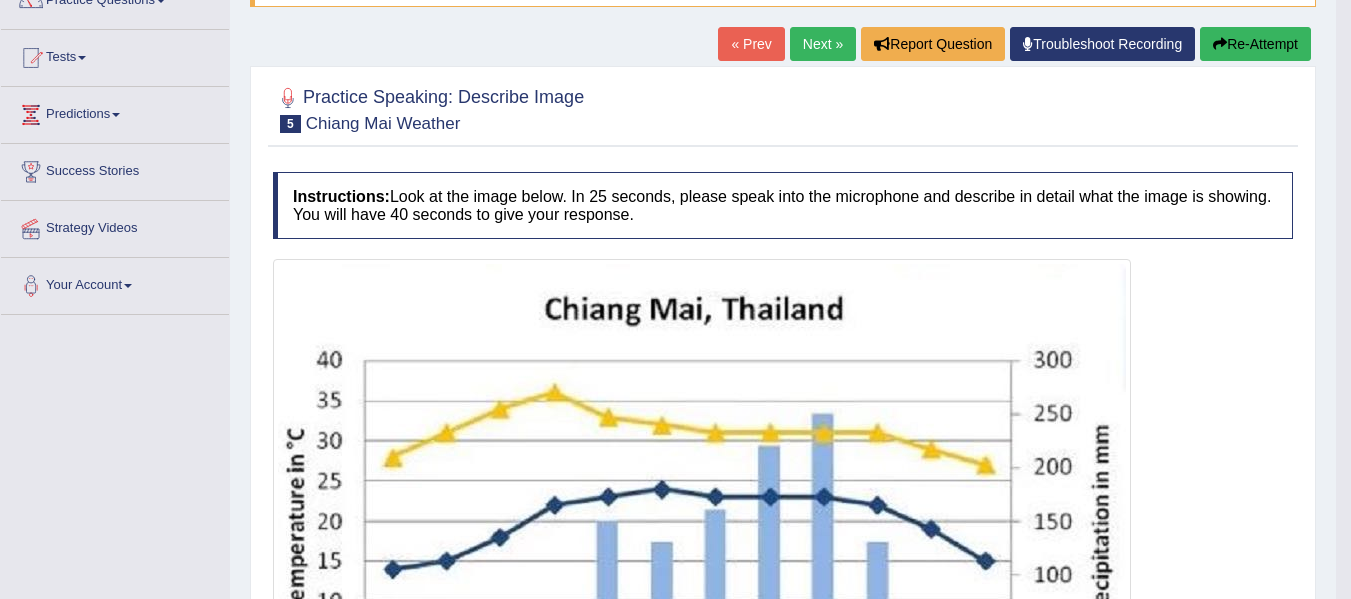 click on "Next »" at bounding box center [823, 44] 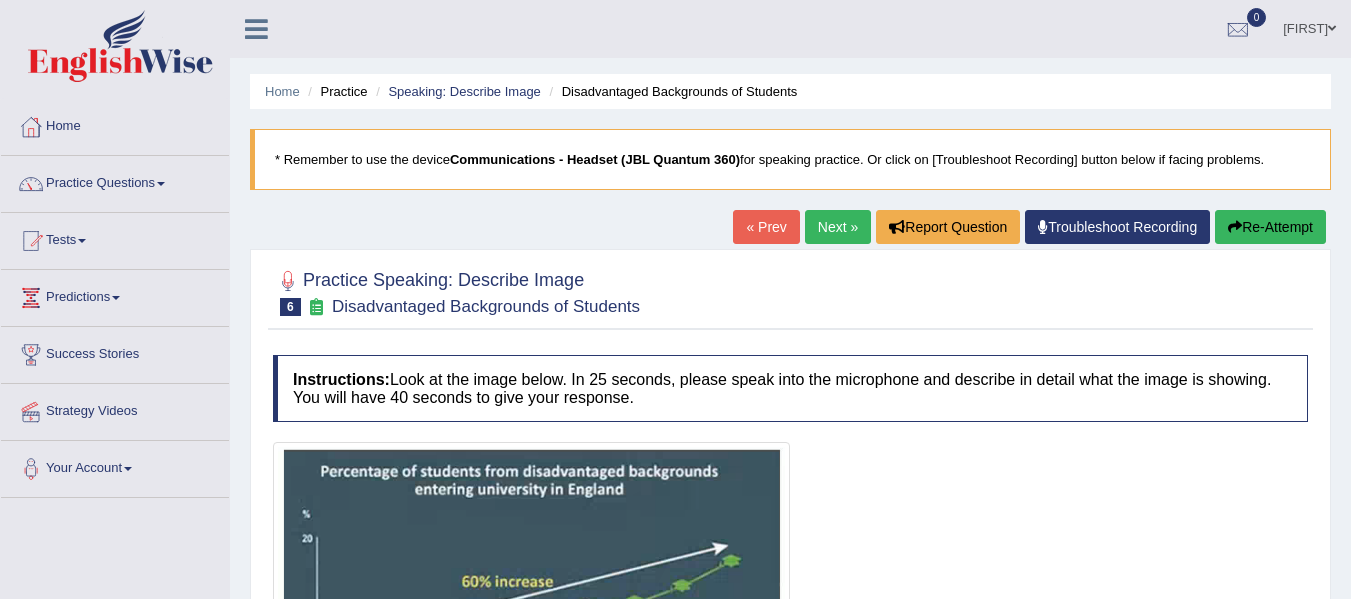 scroll, scrollTop: 0, scrollLeft: 0, axis: both 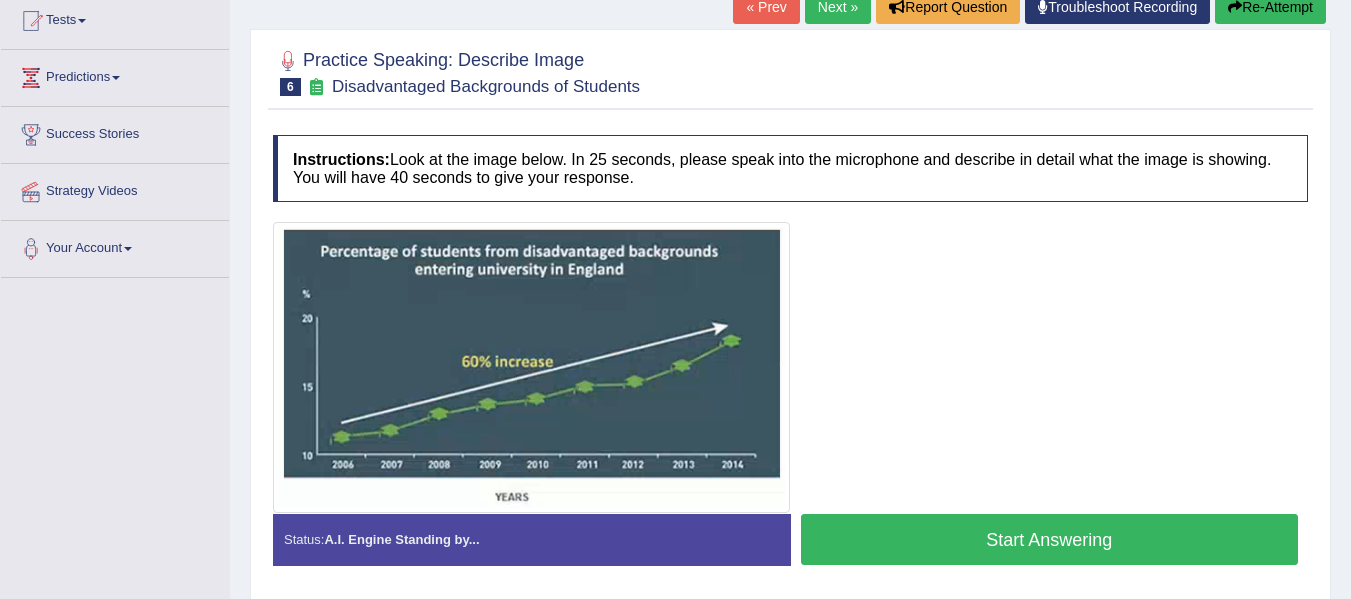 click on "Start Answering" at bounding box center (1050, 539) 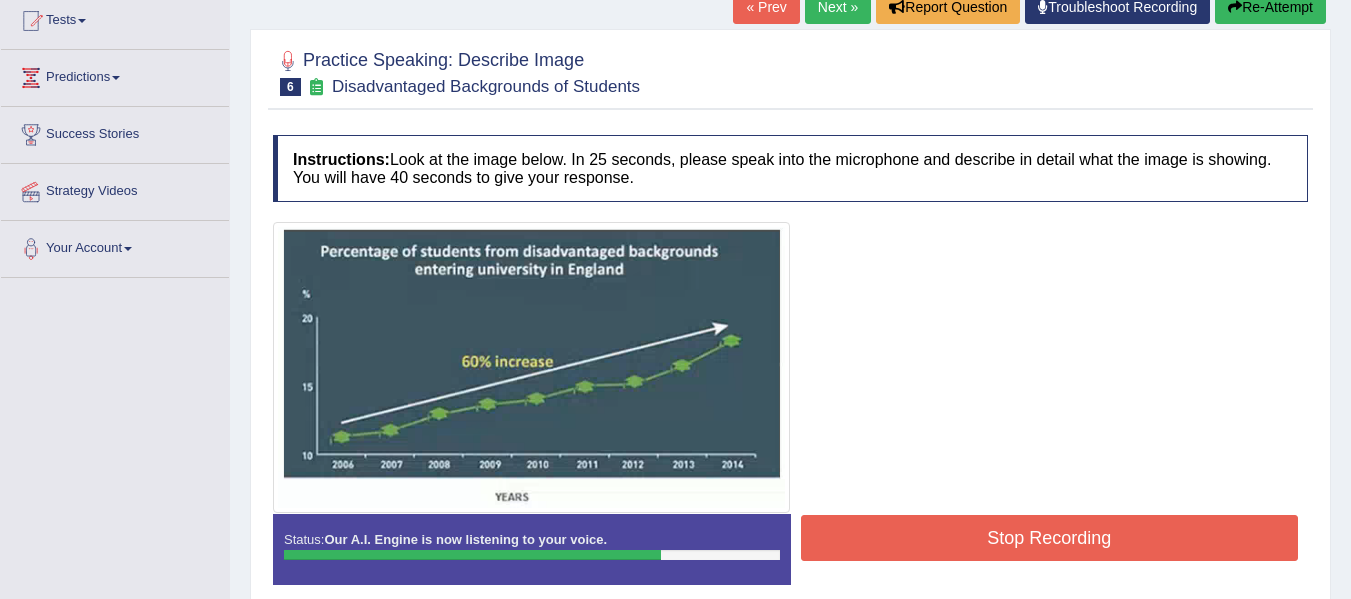 click on "Stop Recording" at bounding box center (1050, 538) 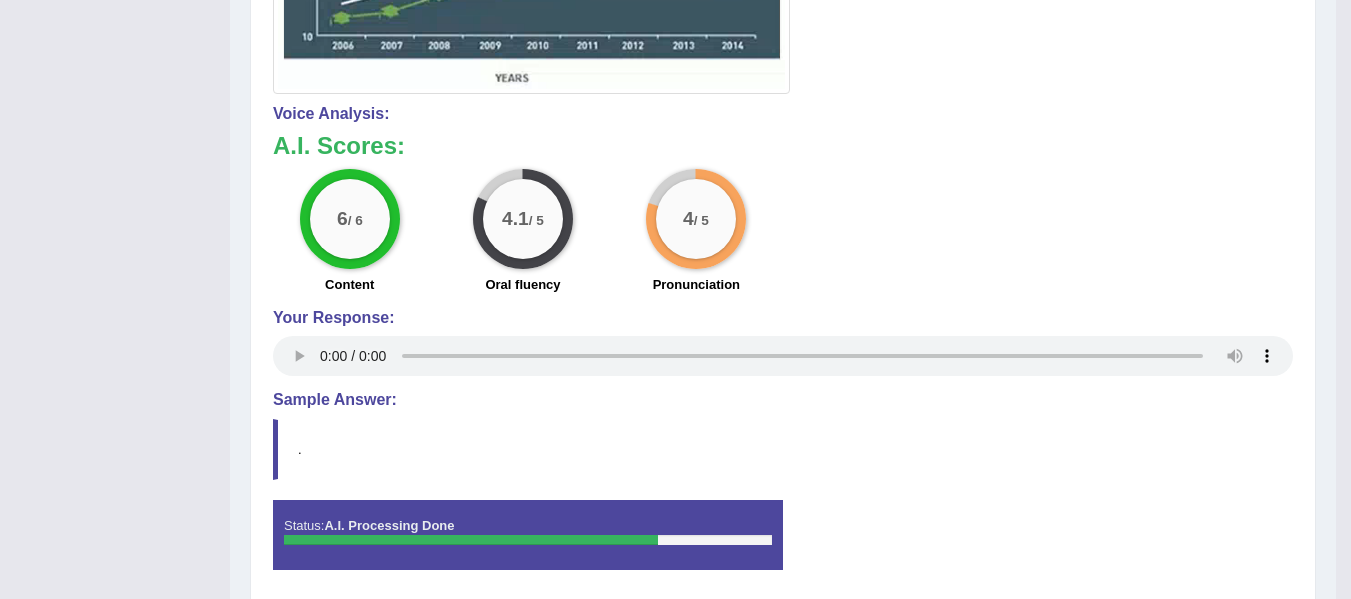 scroll, scrollTop: 643, scrollLeft: 0, axis: vertical 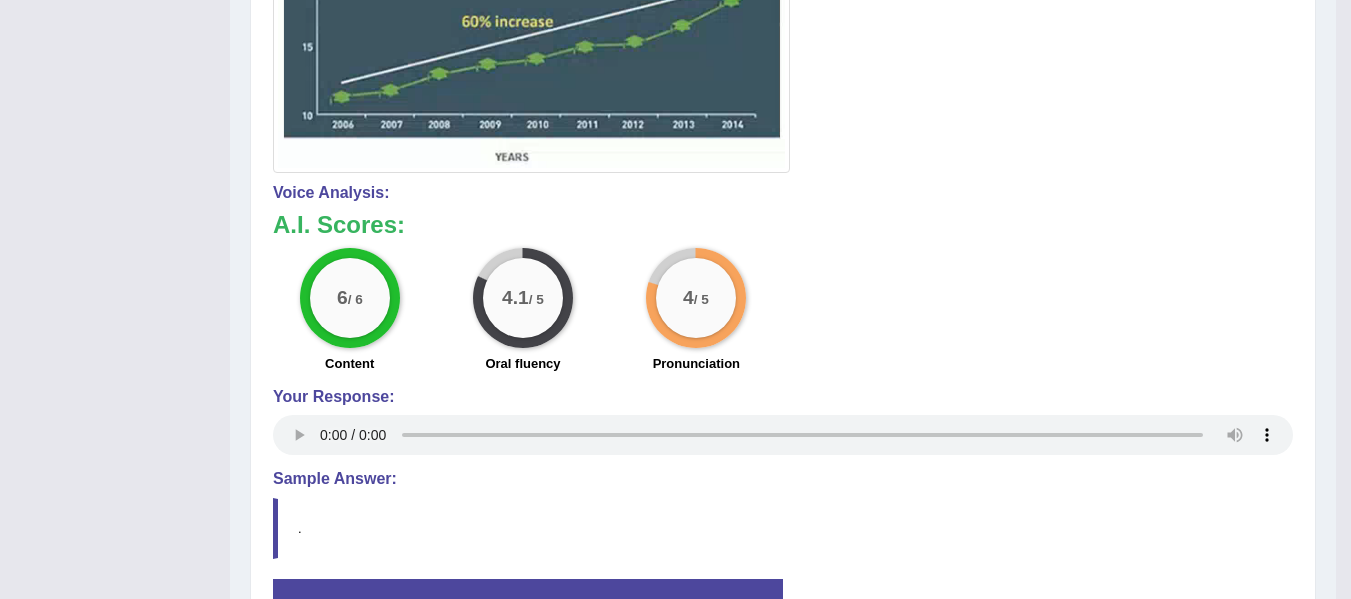 click on "/ 5" at bounding box center (536, 300) 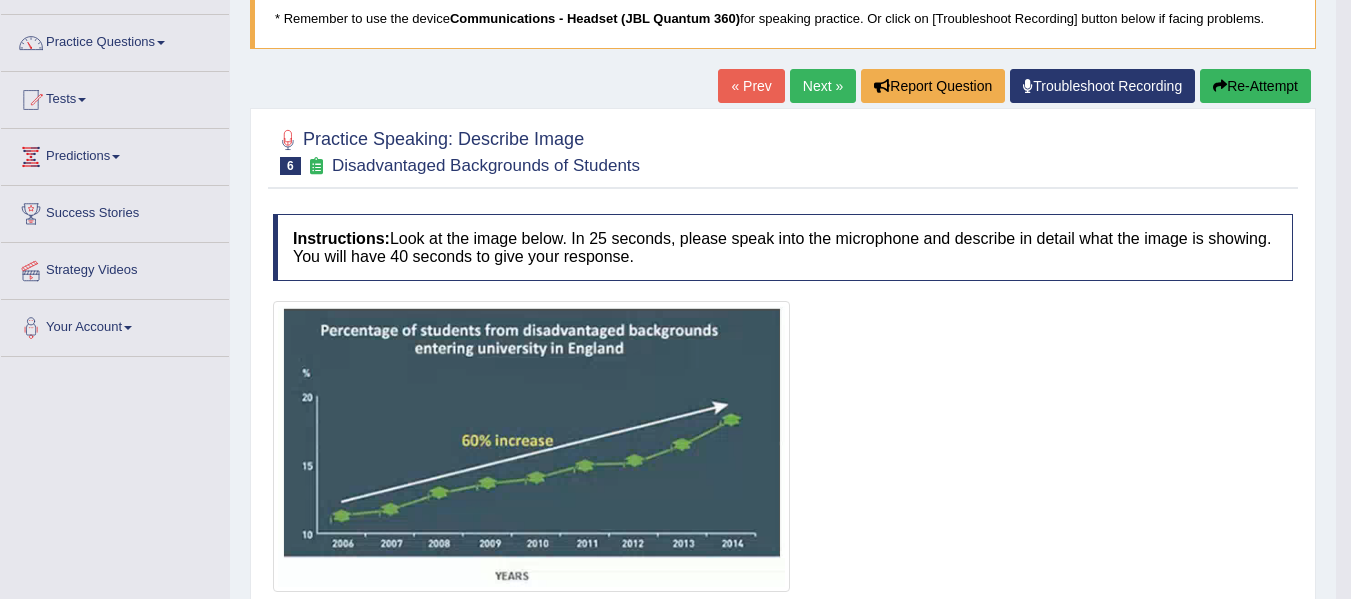 scroll, scrollTop: 136, scrollLeft: 0, axis: vertical 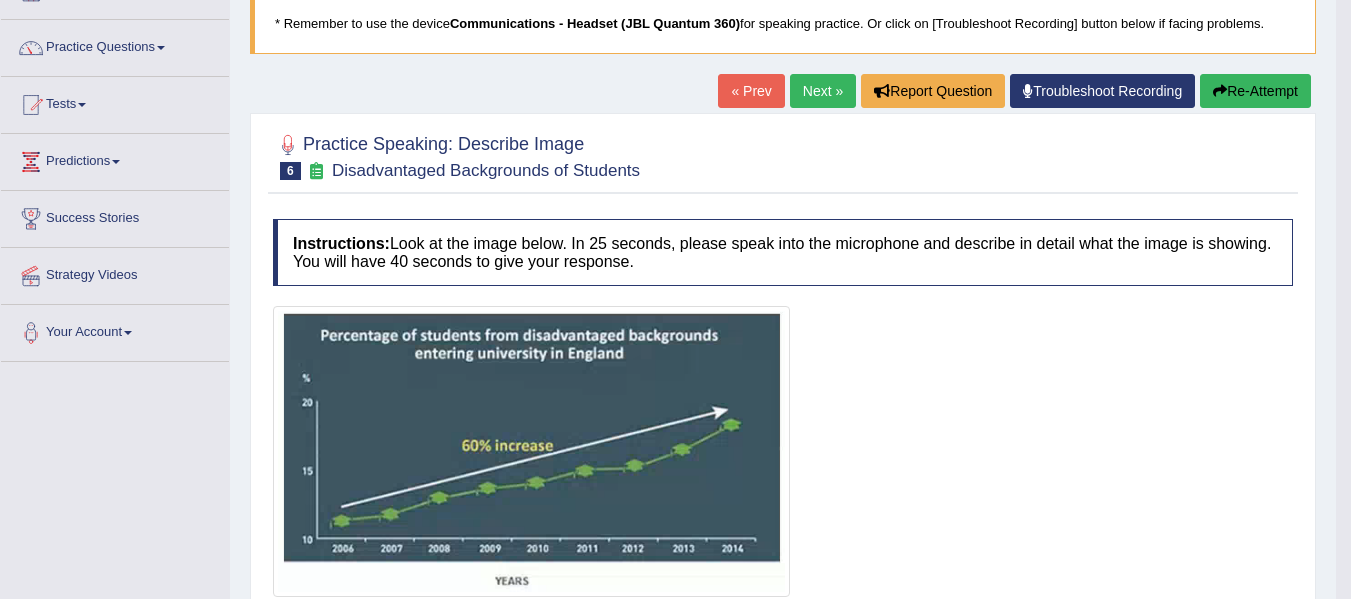 click on "Re-Attempt" at bounding box center (1255, 91) 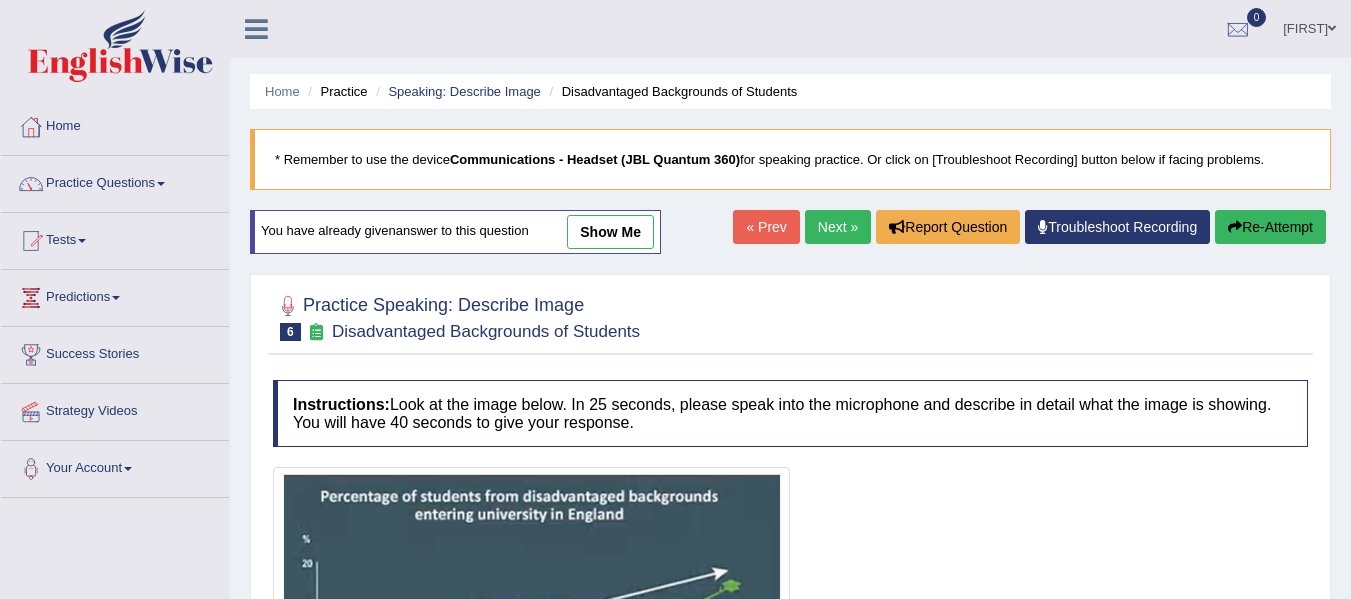 scroll, scrollTop: 136, scrollLeft: 0, axis: vertical 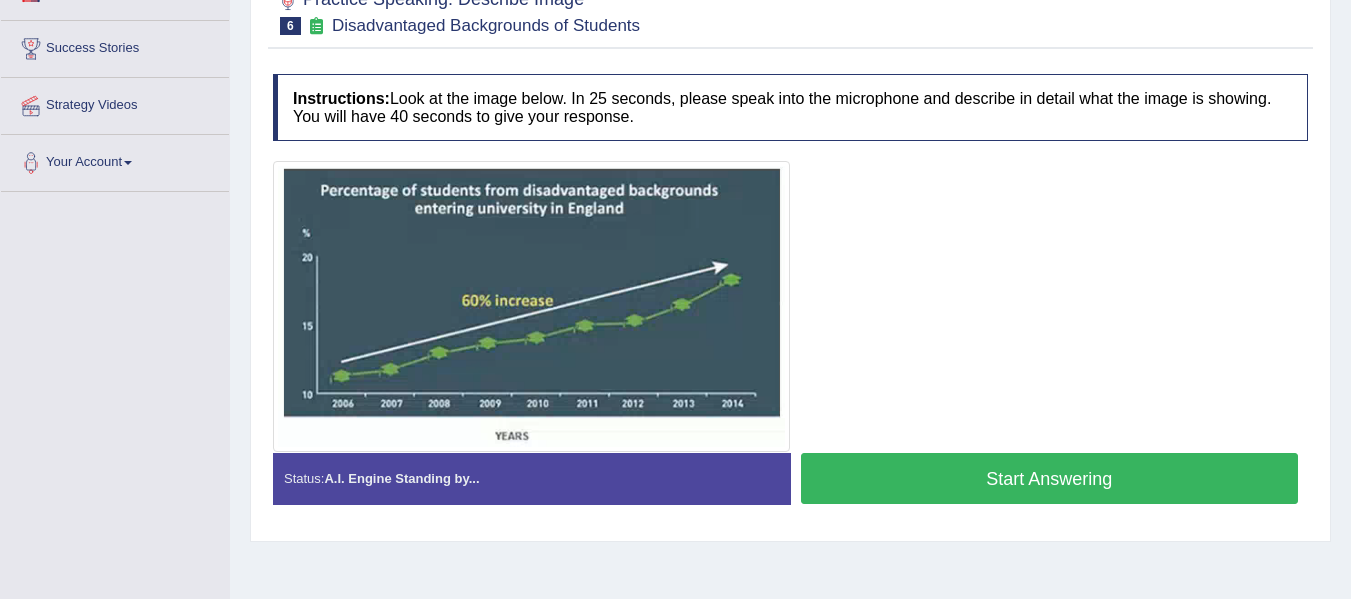 click on "Start Answering" at bounding box center (1050, 478) 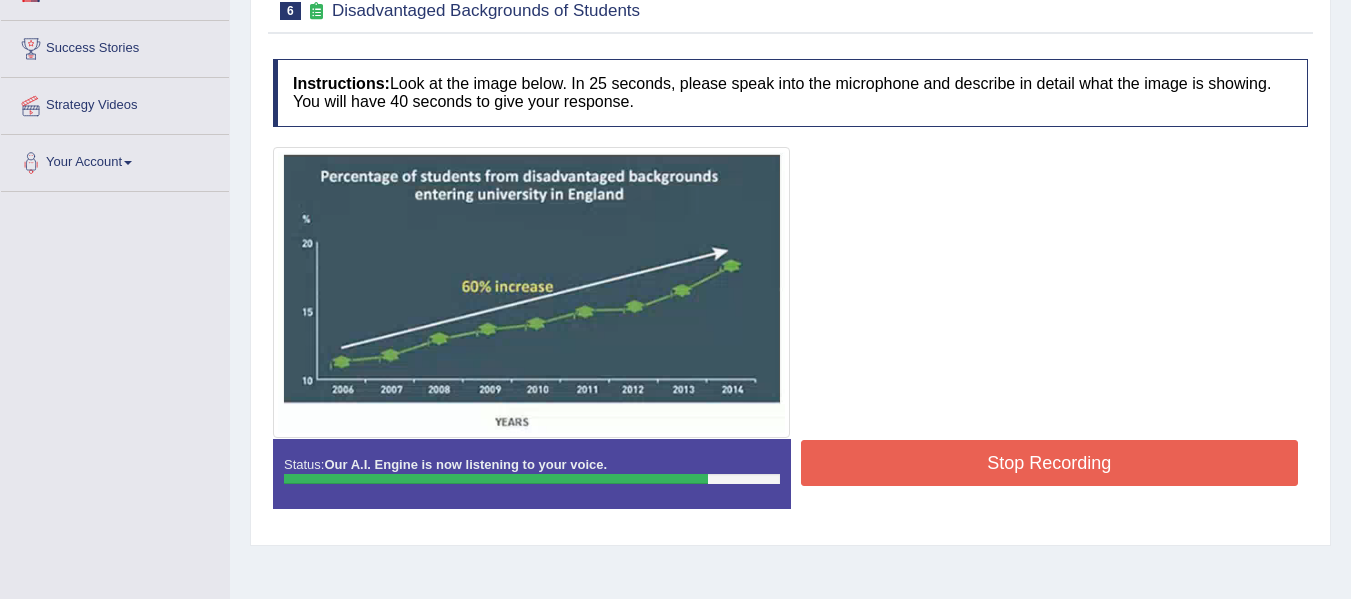 click on "Stop Recording" at bounding box center [1050, 463] 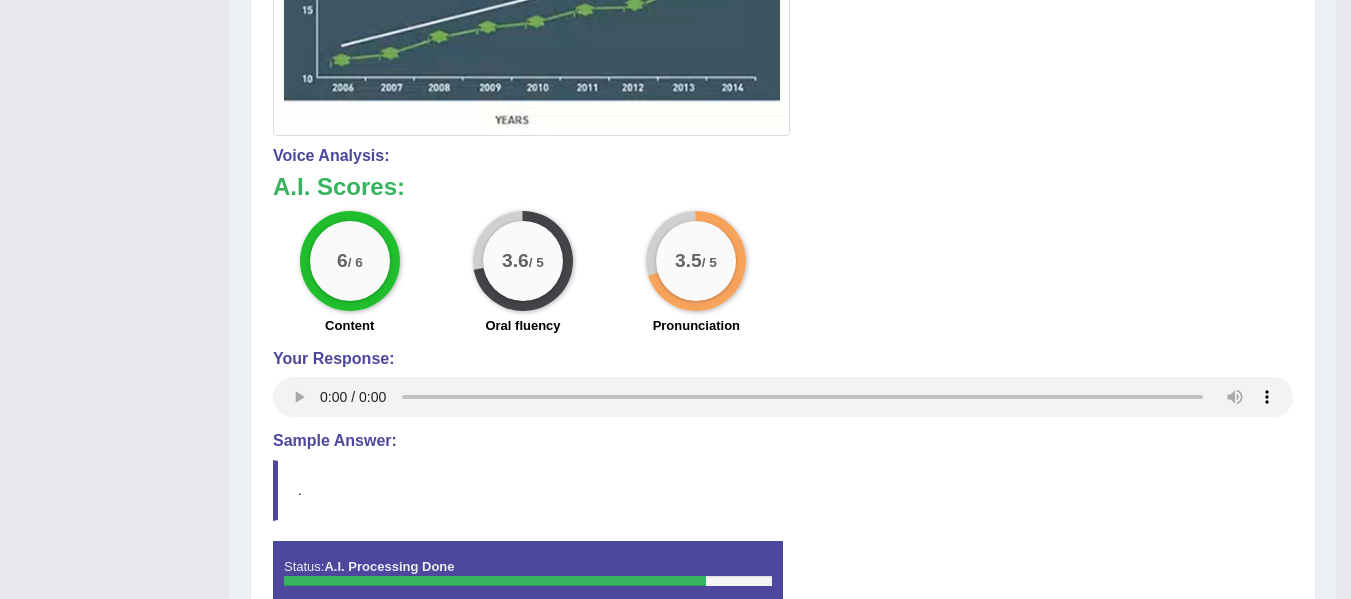 scroll, scrollTop: 610, scrollLeft: 0, axis: vertical 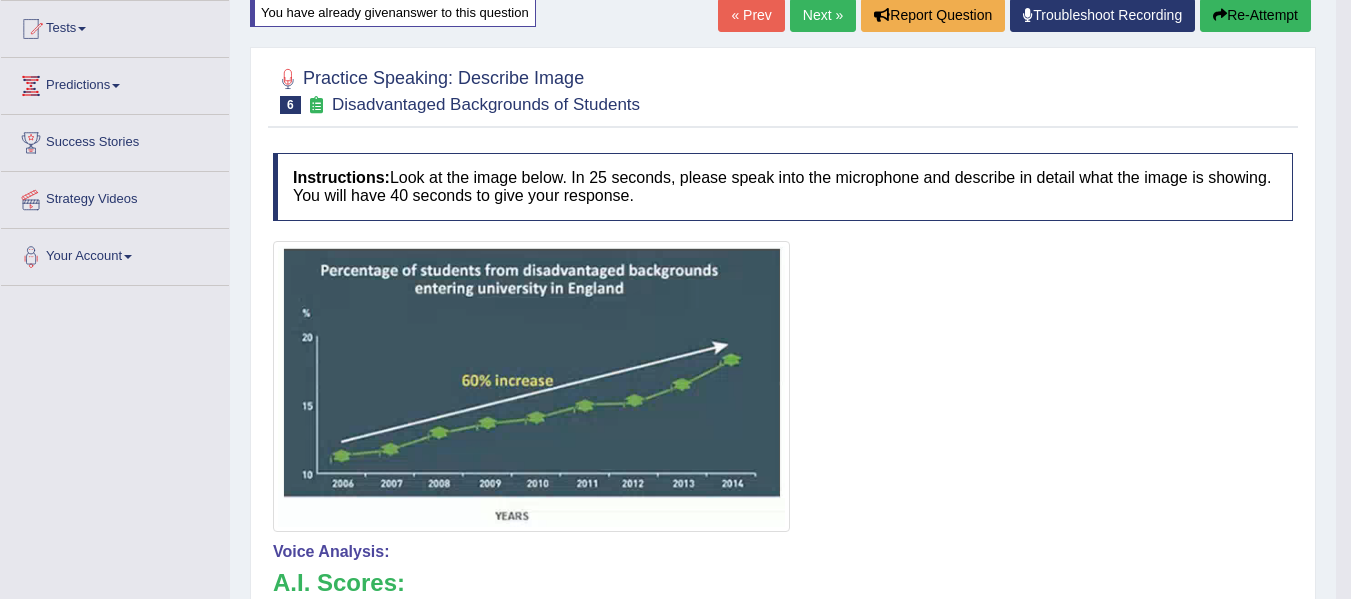 click on "Next »" at bounding box center [823, 15] 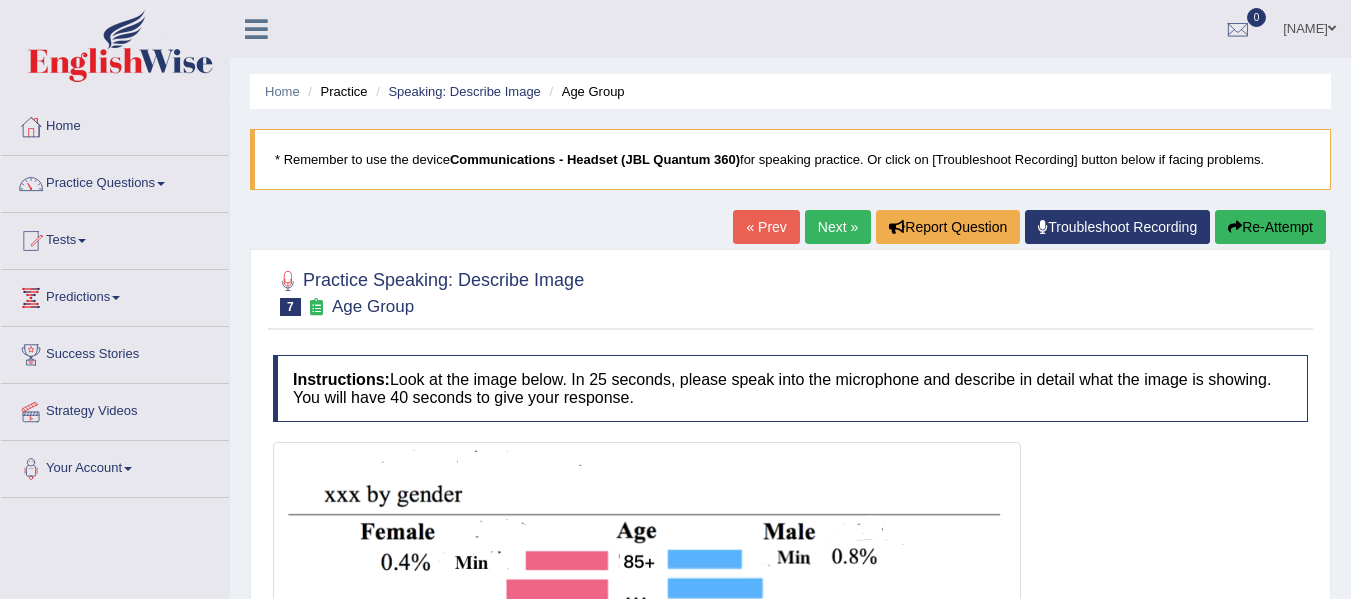 scroll, scrollTop: 0, scrollLeft: 0, axis: both 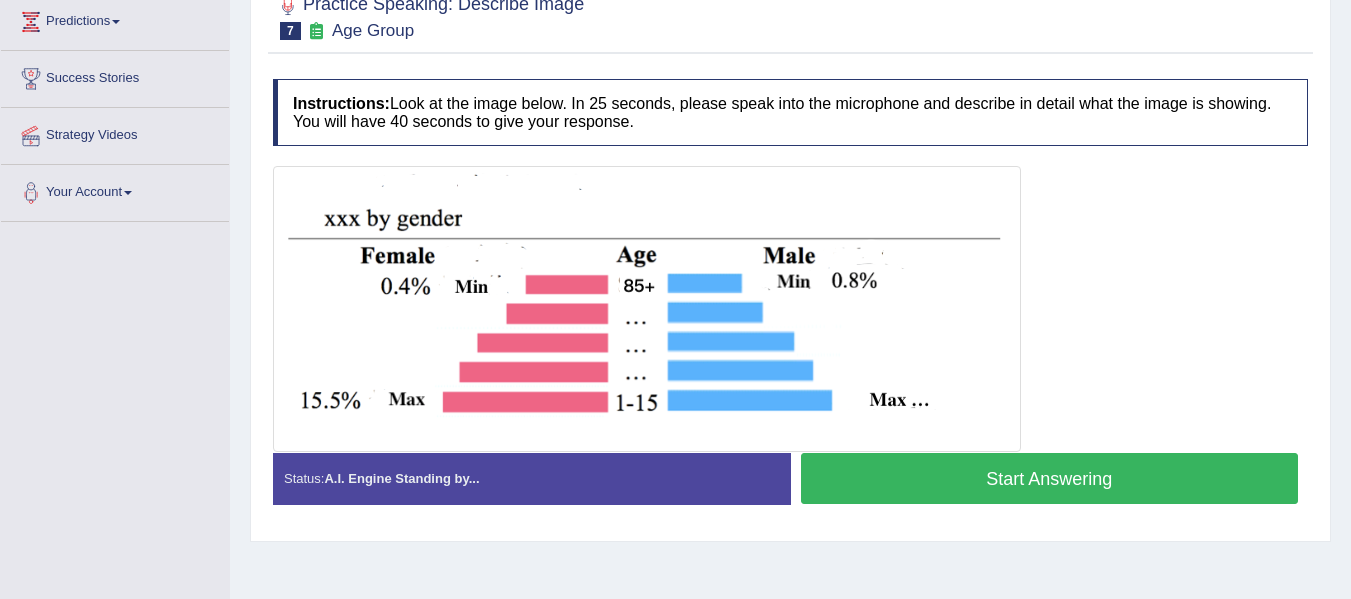 click on "Start Answering" at bounding box center [1050, 478] 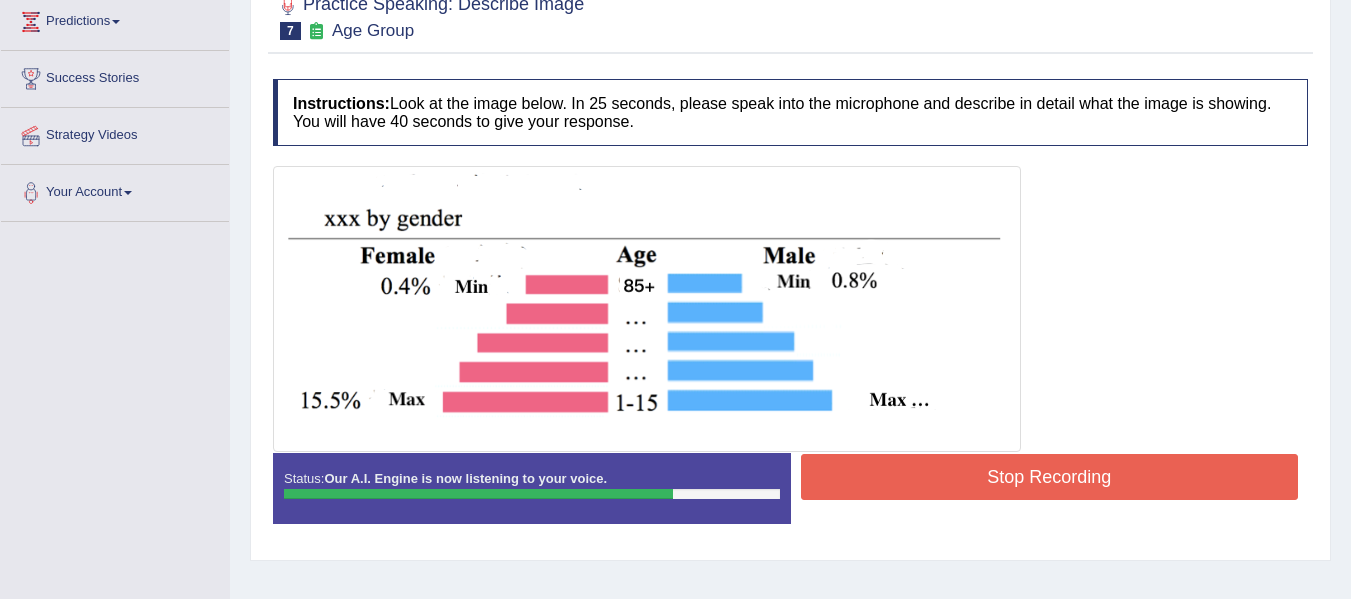 click on "Stop Recording" at bounding box center (1050, 477) 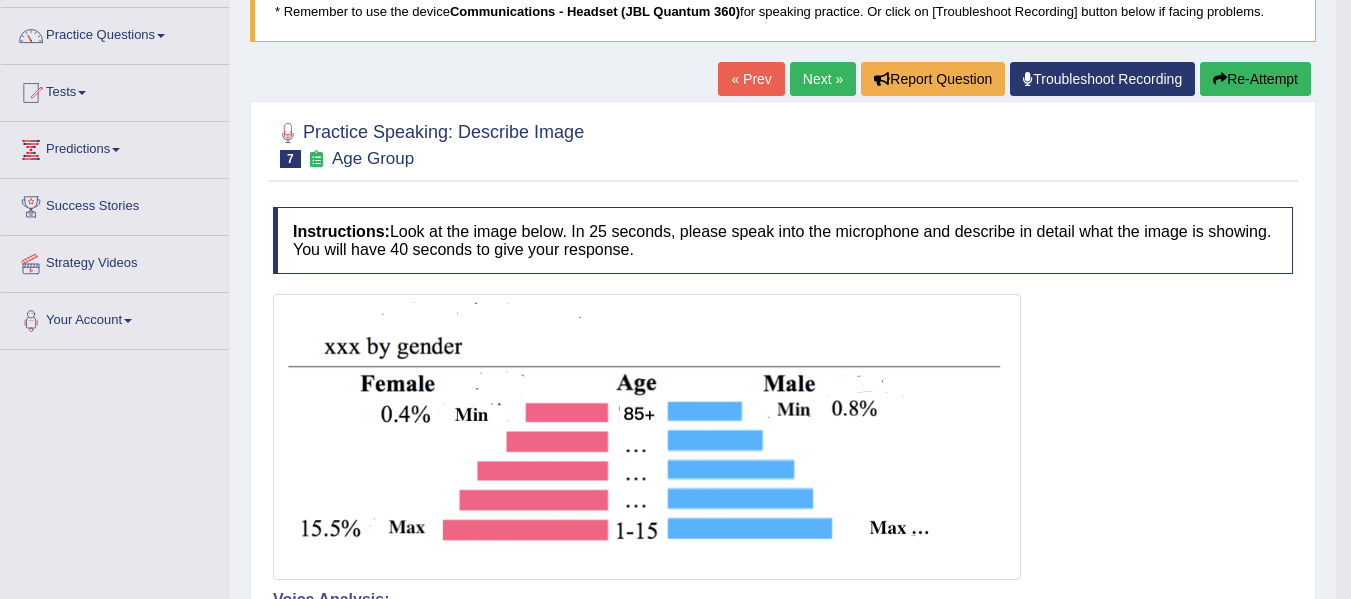 scroll, scrollTop: 141, scrollLeft: 0, axis: vertical 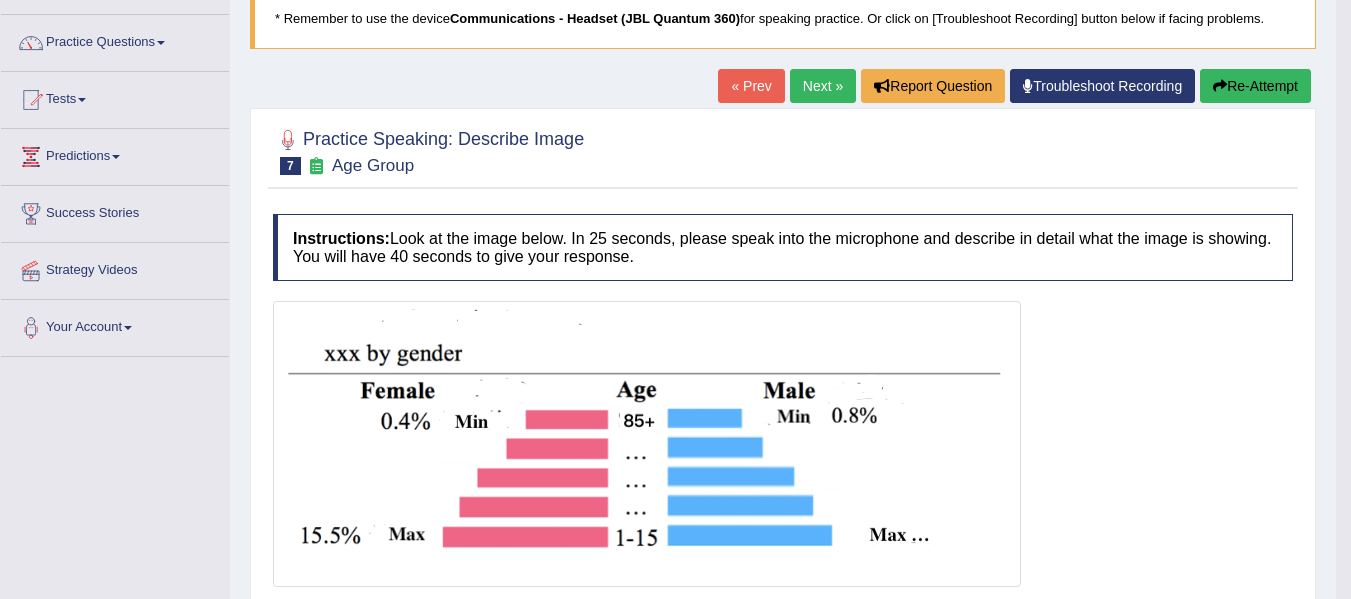 click on "Next »" at bounding box center (823, 86) 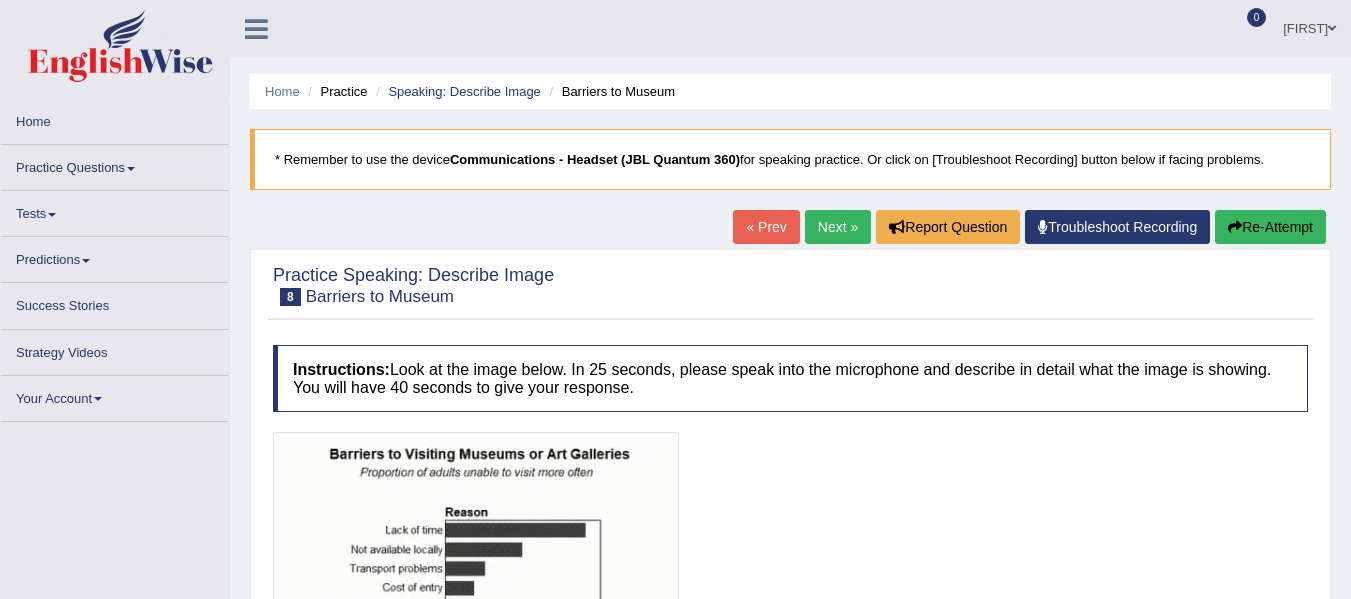 scroll, scrollTop: 0, scrollLeft: 0, axis: both 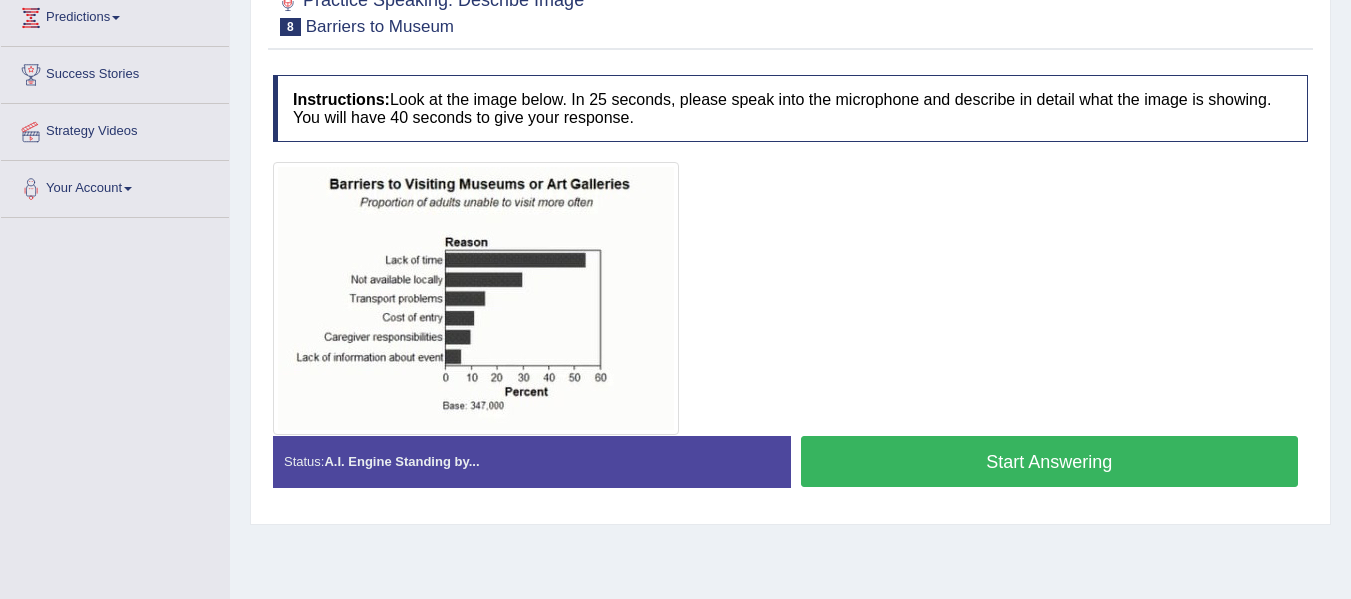 click on "Start Answering" at bounding box center (1050, 461) 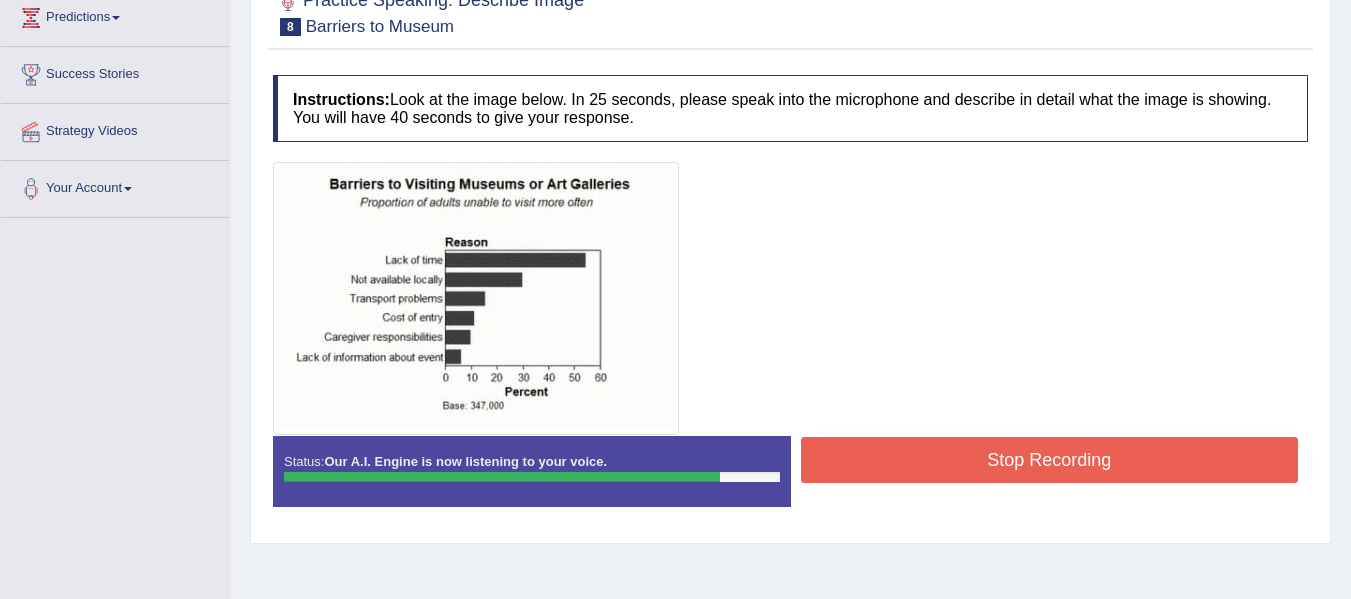 click on "Stop Recording" at bounding box center [1050, 460] 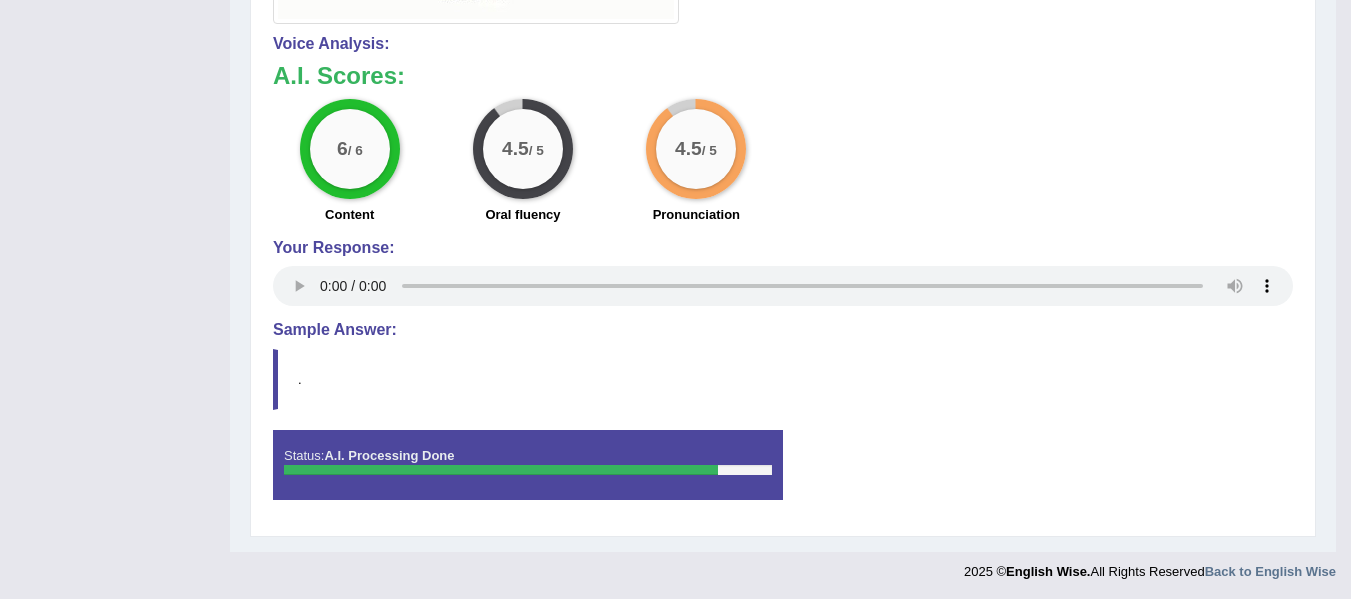 scroll, scrollTop: 694, scrollLeft: 0, axis: vertical 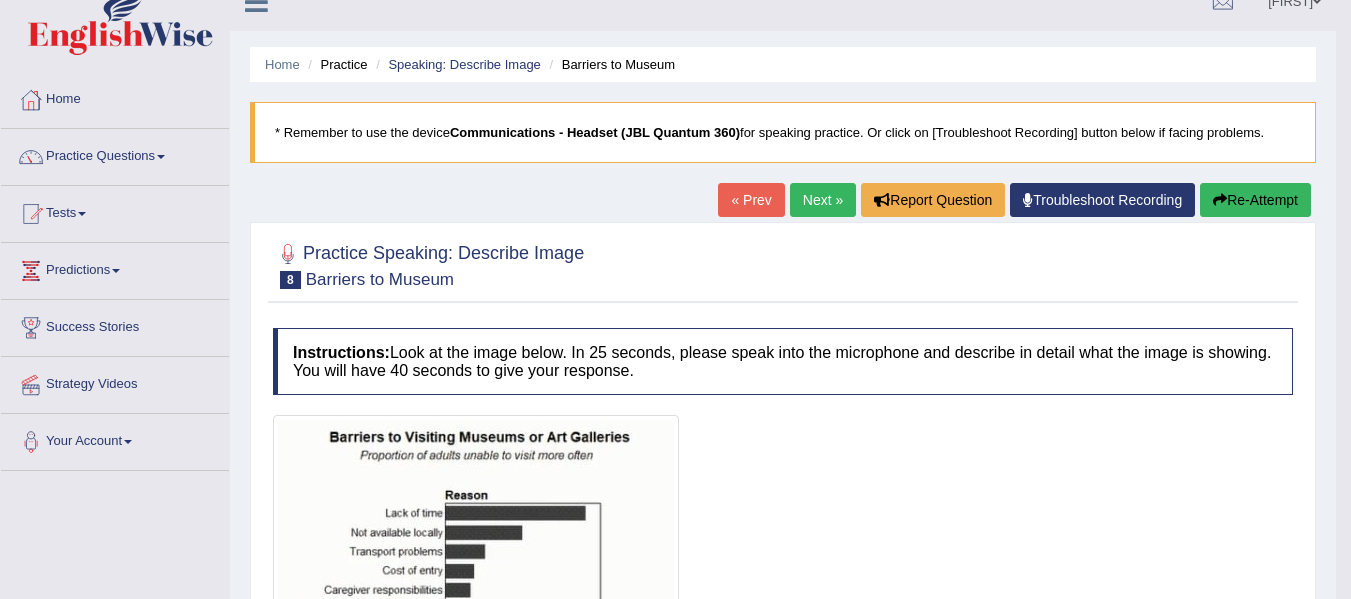 click on "Next »" at bounding box center (823, 200) 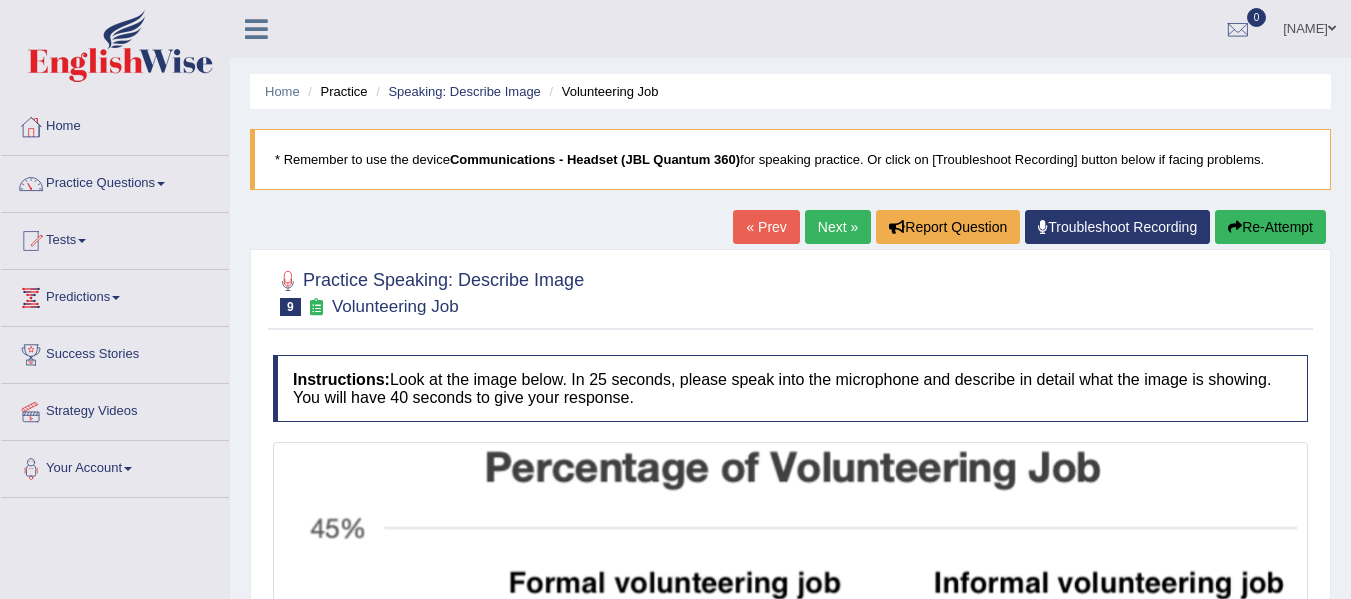 scroll, scrollTop: 0, scrollLeft: 0, axis: both 